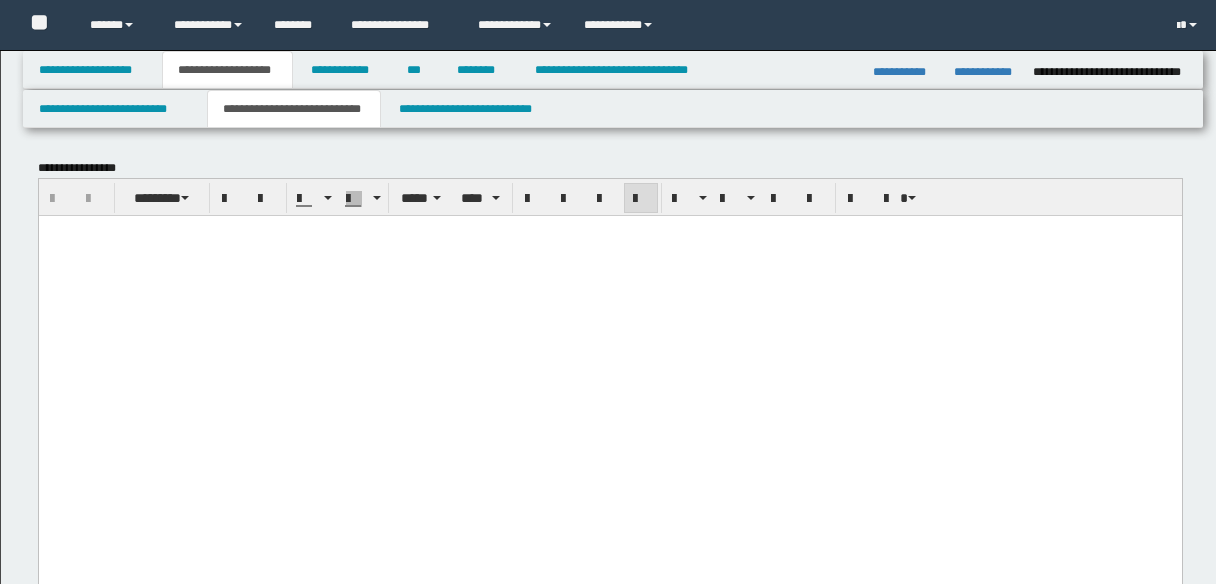 scroll, scrollTop: 0, scrollLeft: 0, axis: both 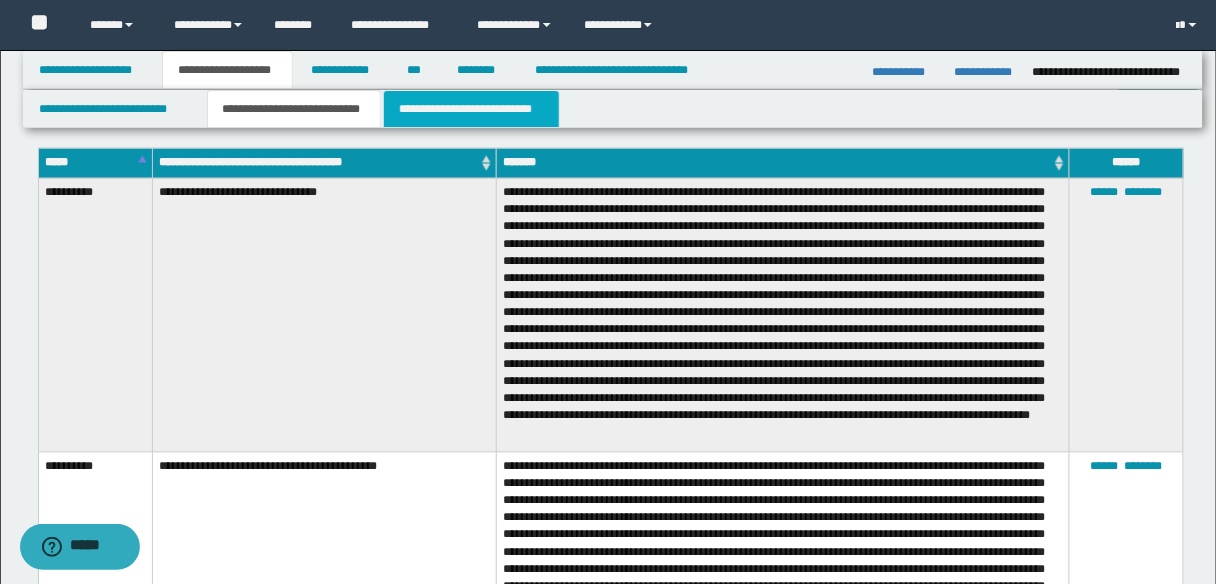 click on "**********" at bounding box center (471, 109) 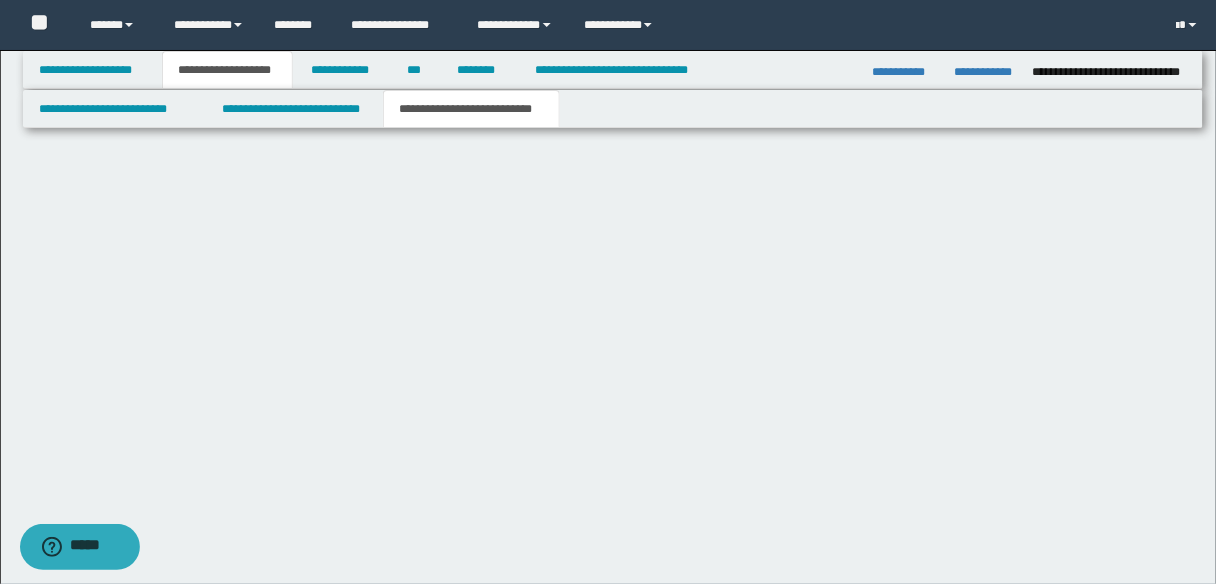scroll, scrollTop: 0, scrollLeft: 0, axis: both 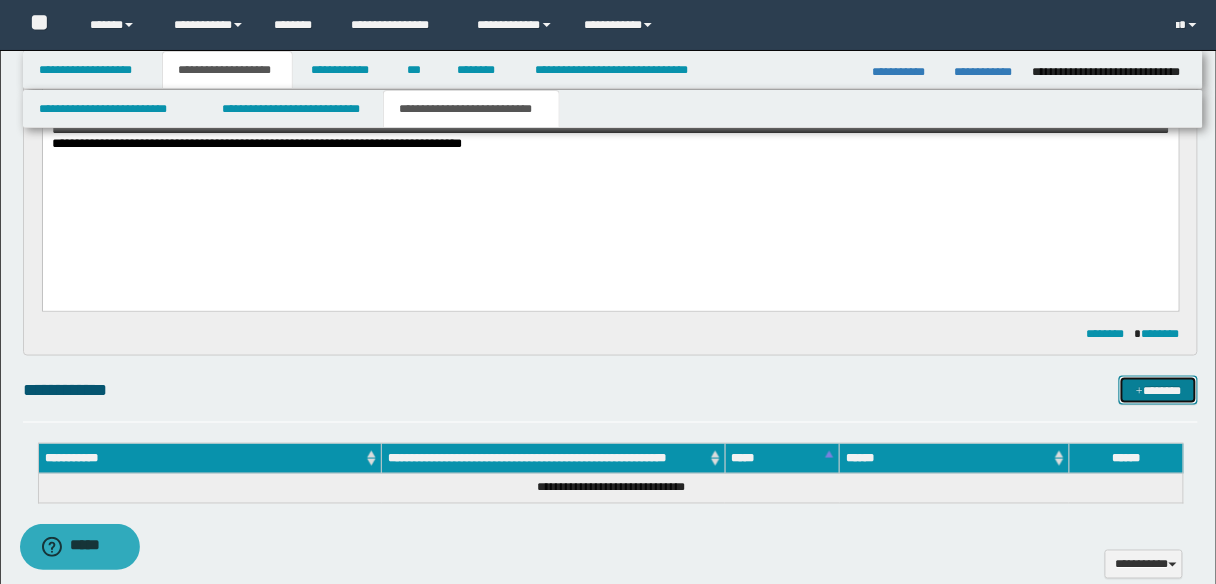 click on "*******" at bounding box center [1158, 390] 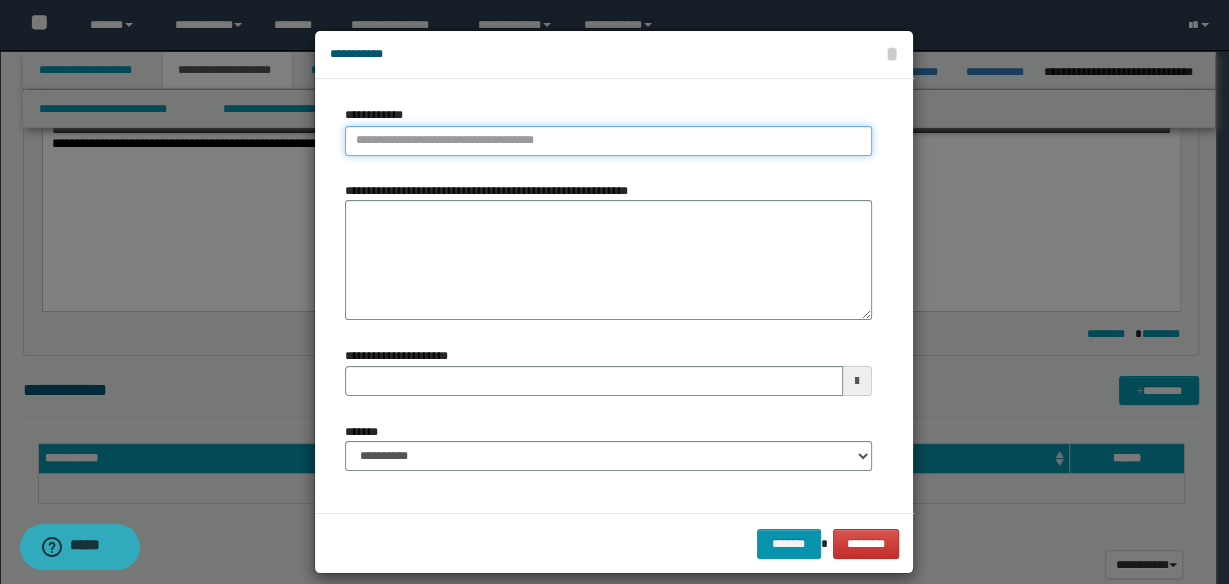 click on "**********" at bounding box center (608, 141) 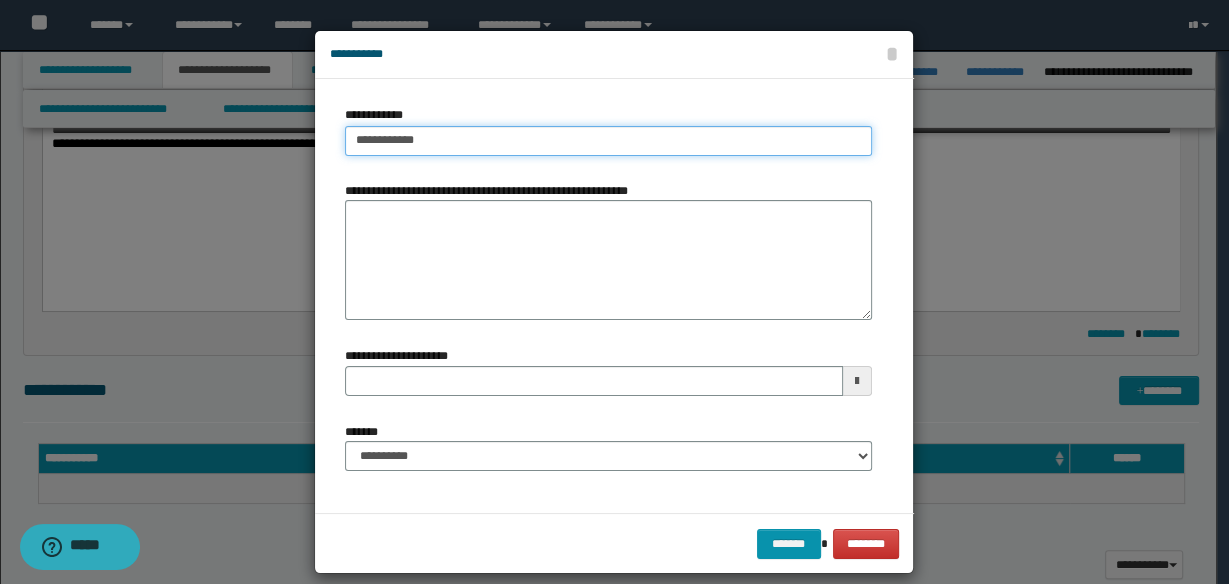 type on "**********" 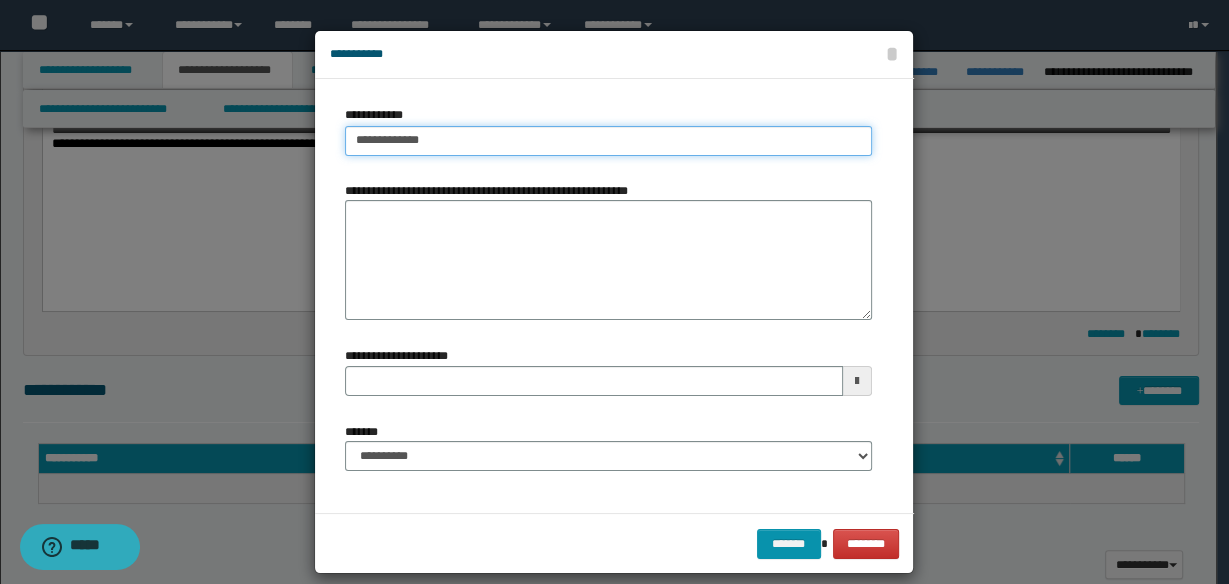 type on "**********" 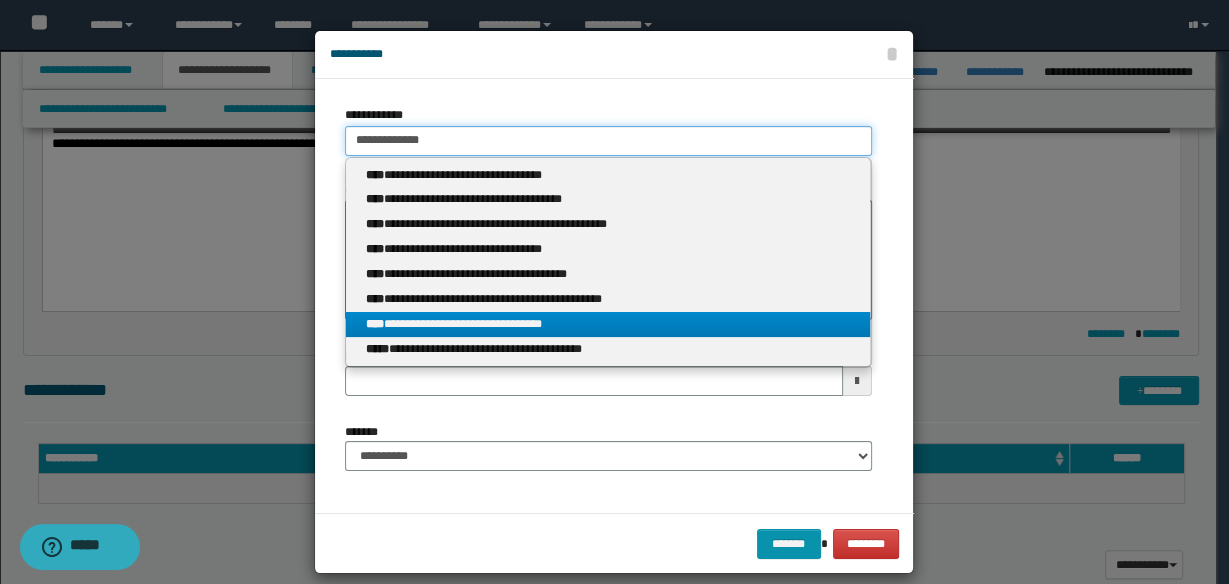 type on "**********" 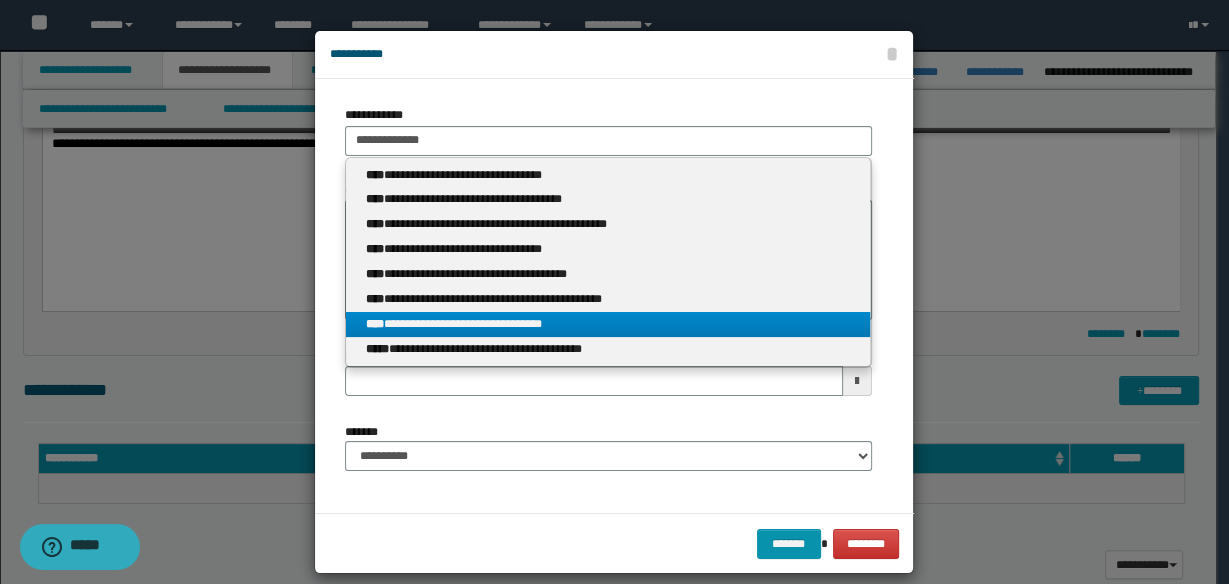 click on "**********" at bounding box center [608, 324] 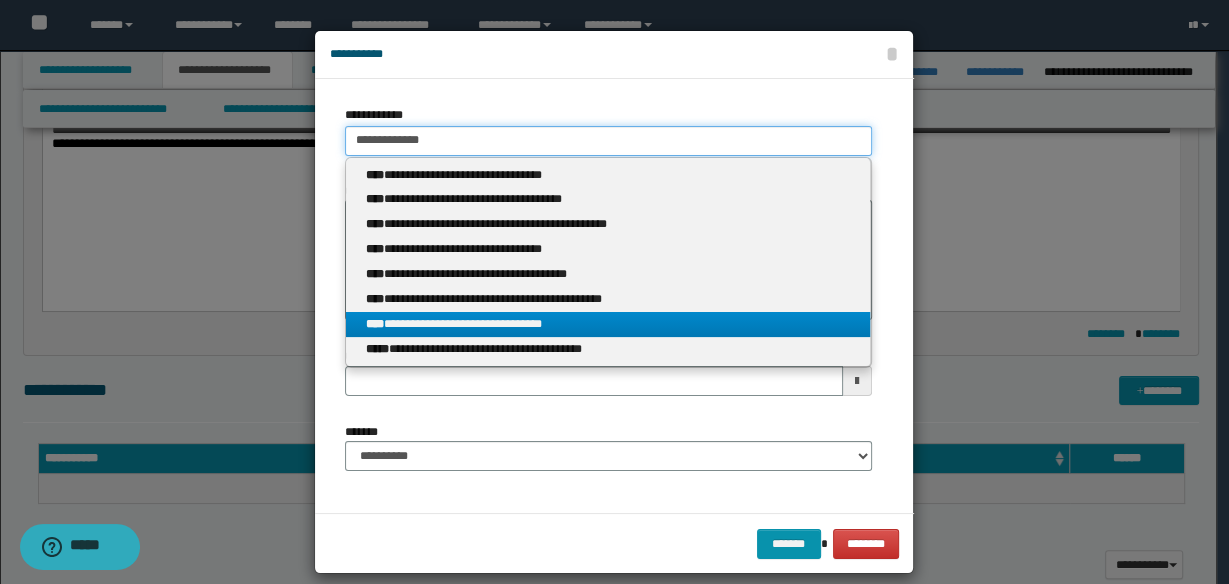 type 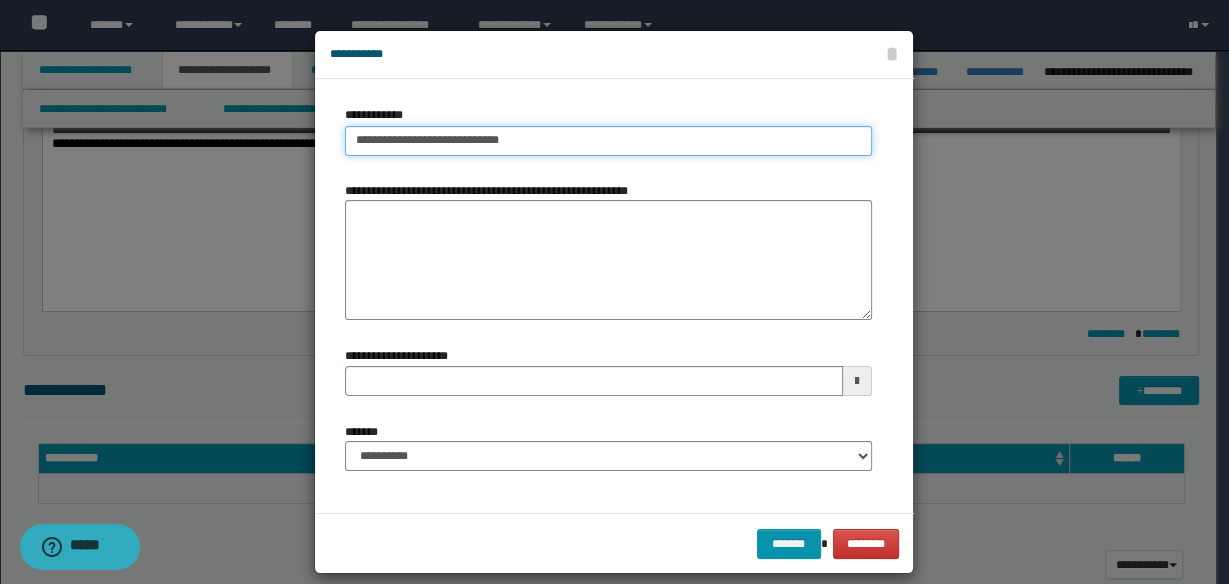 type 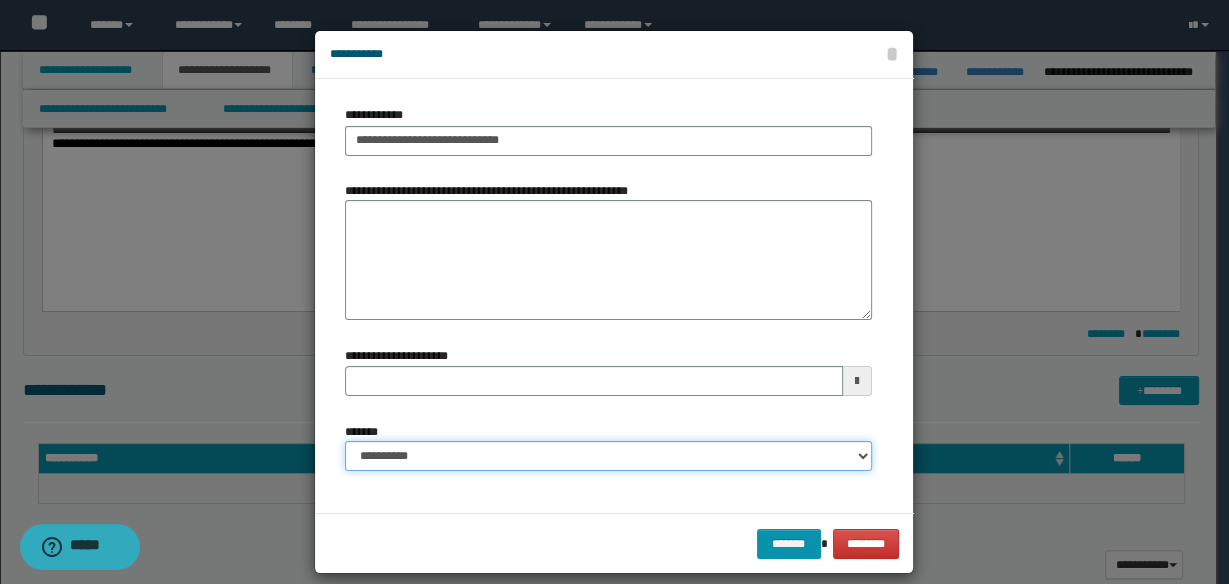 click on "**********" at bounding box center [608, 456] 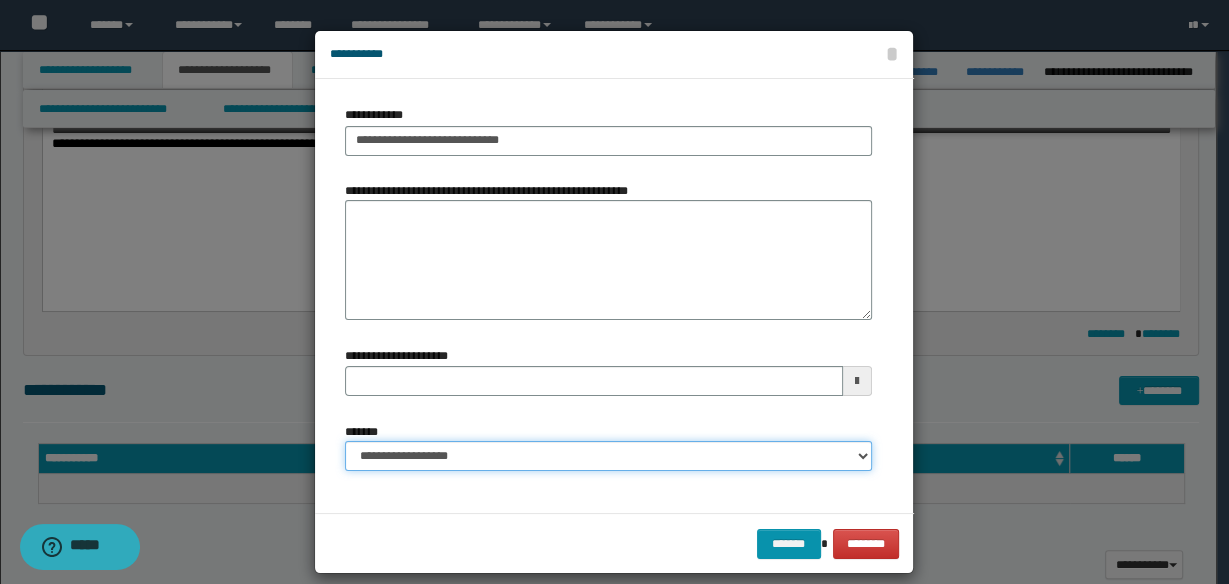 click on "**********" at bounding box center (608, 456) 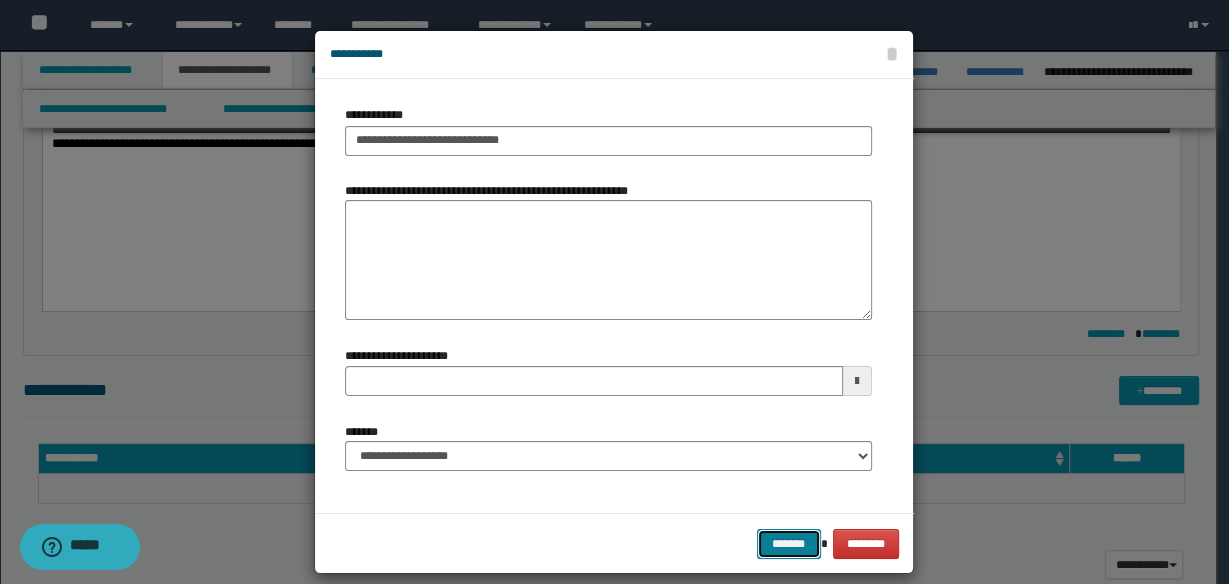 click on "*******" at bounding box center [789, 543] 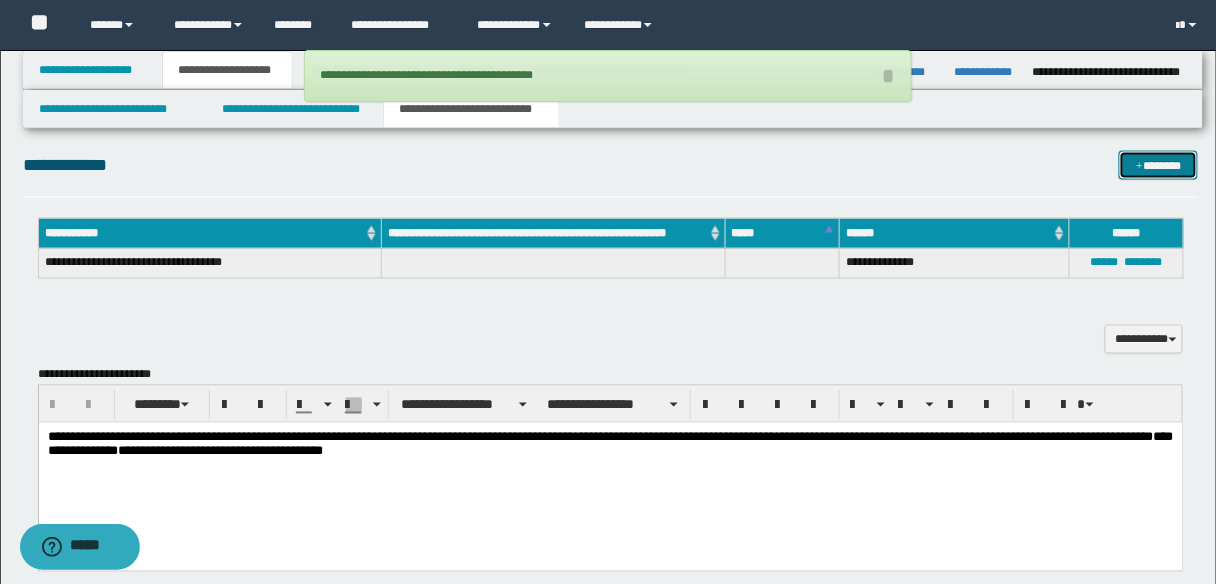 scroll, scrollTop: 720, scrollLeft: 0, axis: vertical 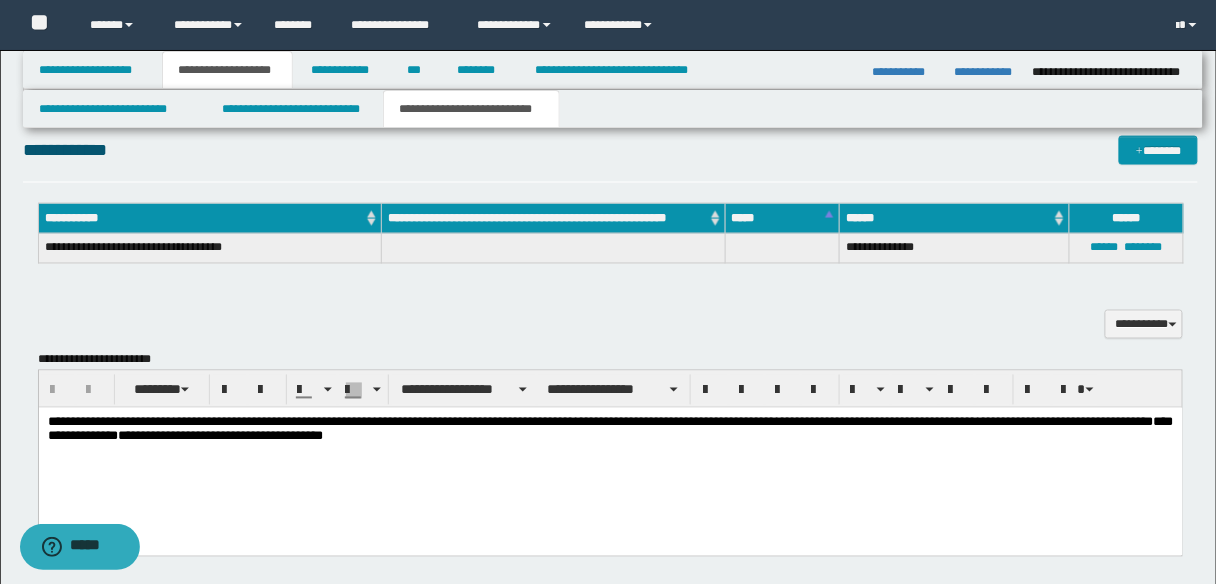 click on "**********" at bounding box center (610, 428) 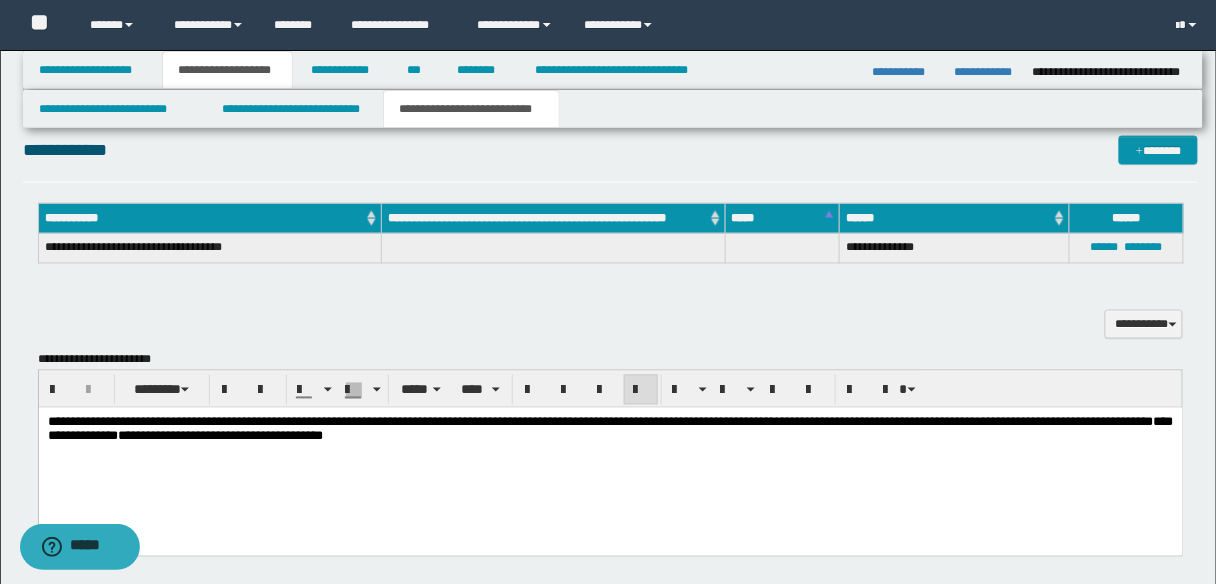 type 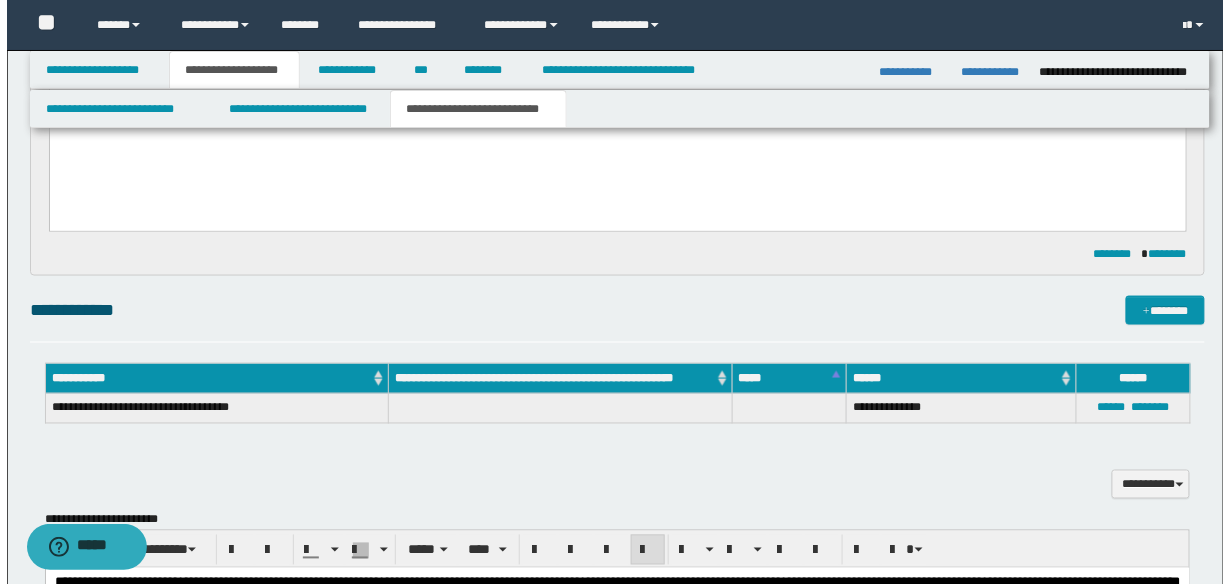 scroll, scrollTop: 800, scrollLeft: 0, axis: vertical 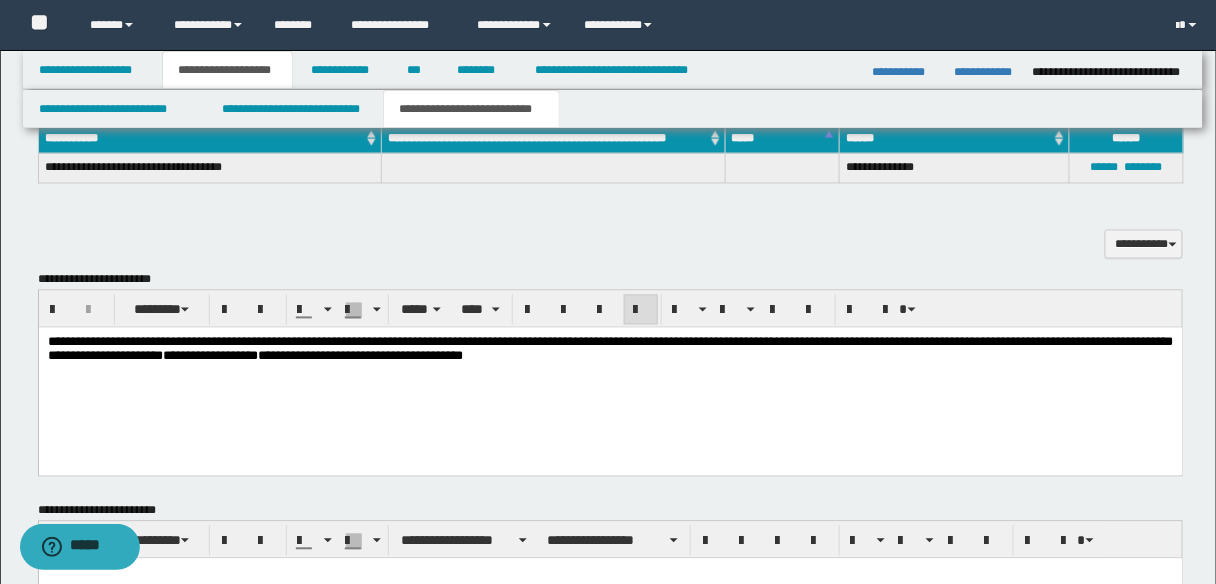 click on "**********" at bounding box center (610, 348) 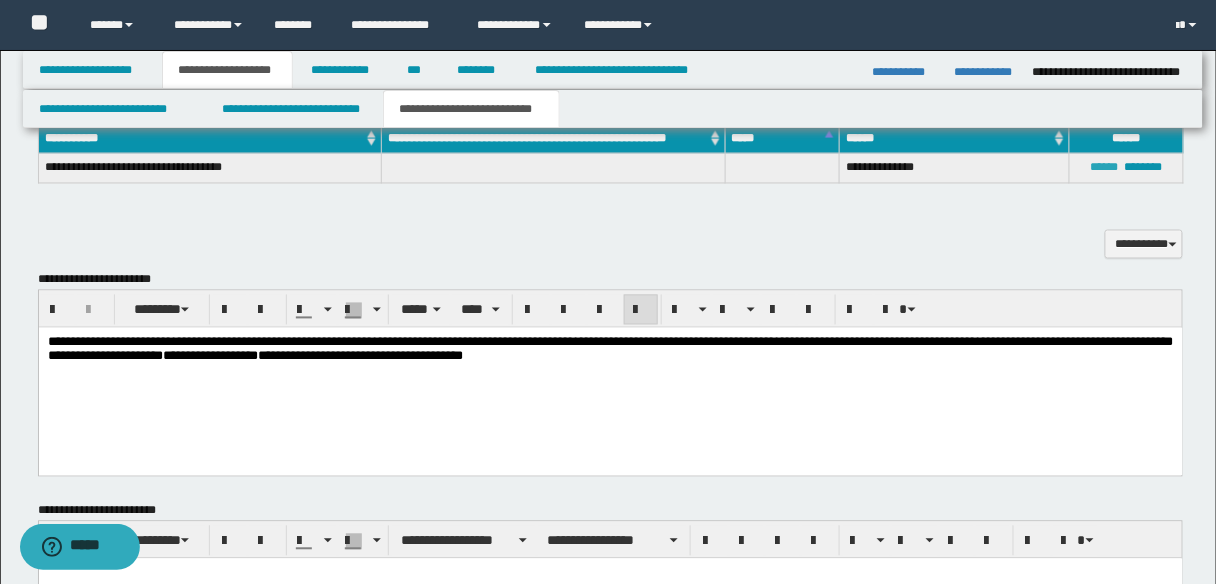 click on "******" at bounding box center [1105, 168] 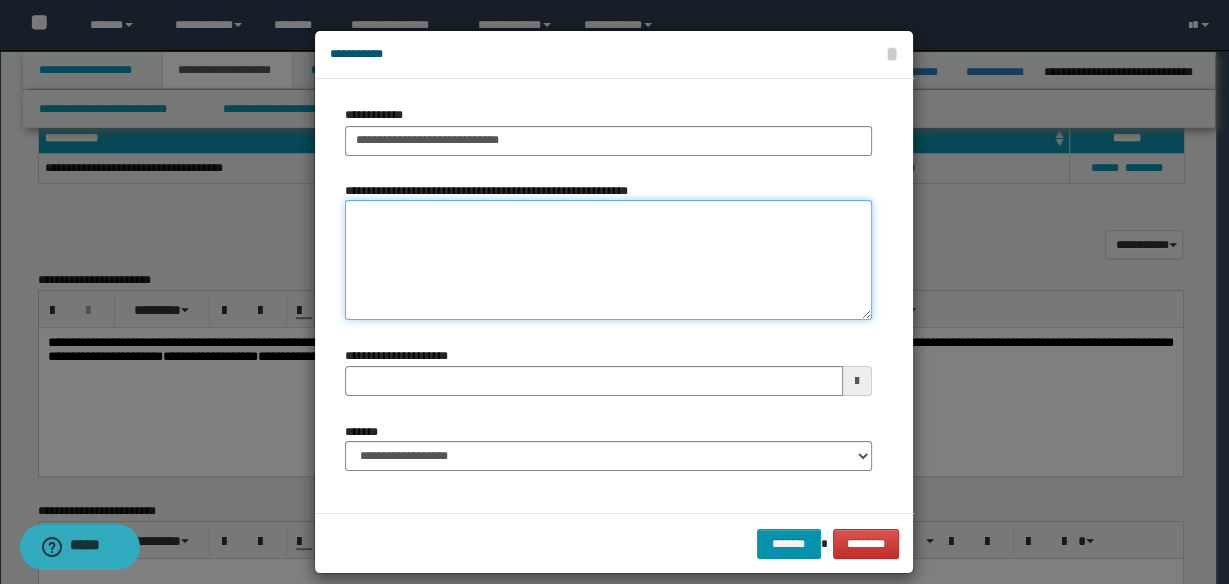 click on "**********" at bounding box center (608, 260) 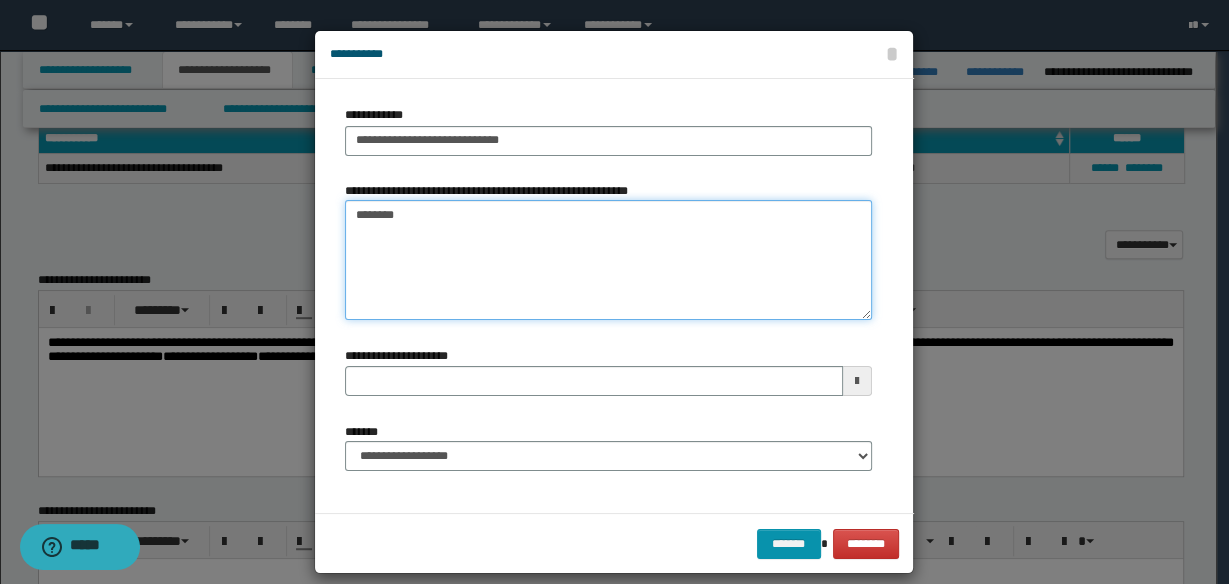 type on "*********" 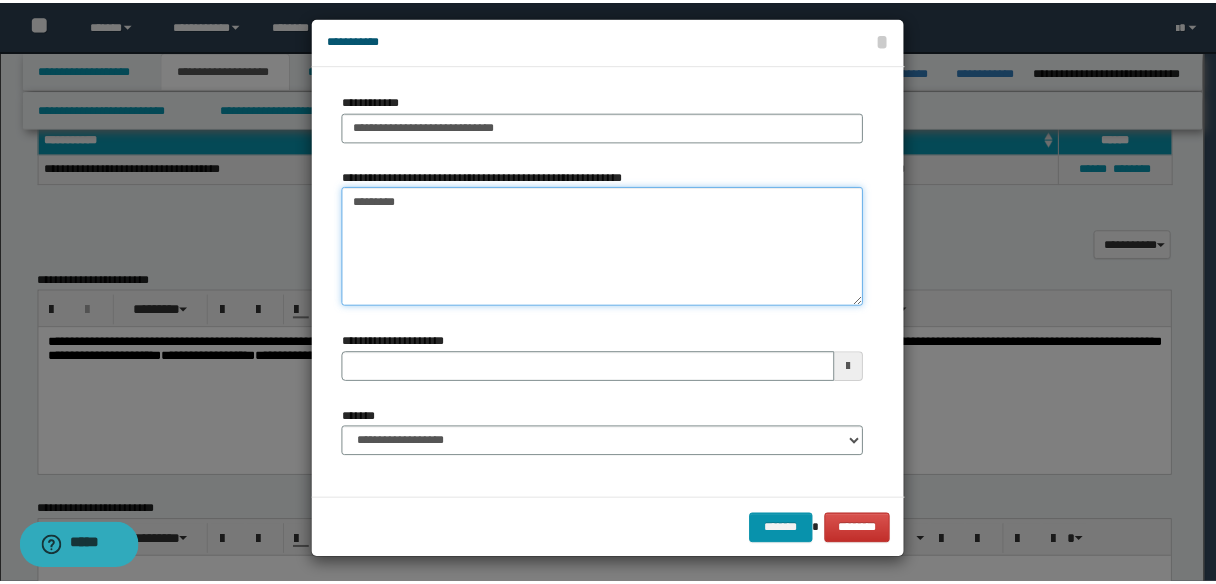 scroll, scrollTop: 20, scrollLeft: 0, axis: vertical 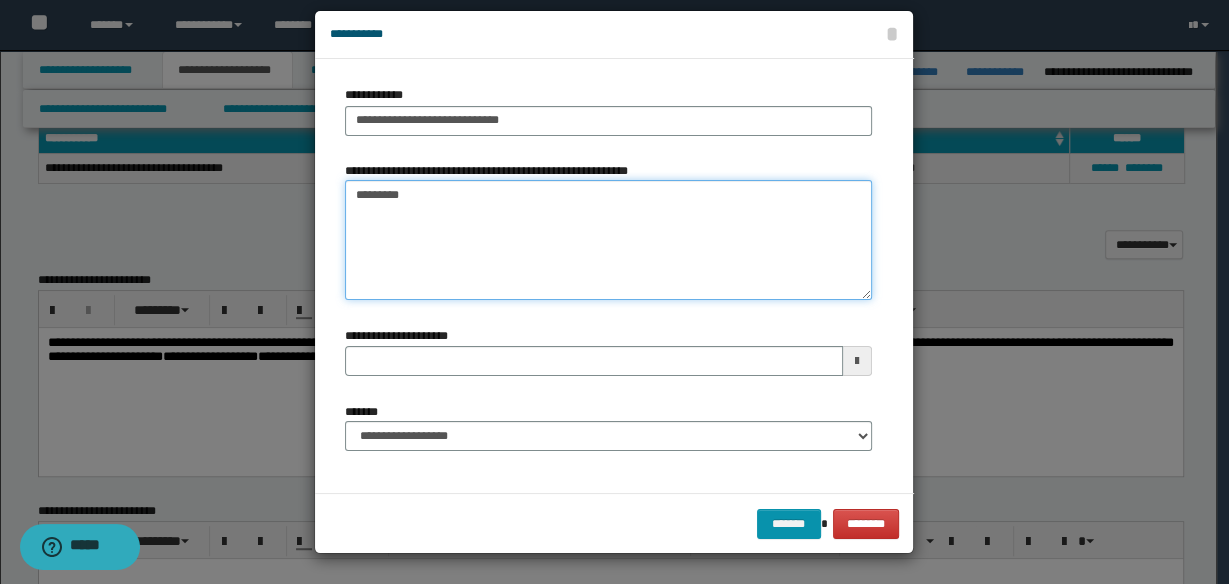 type 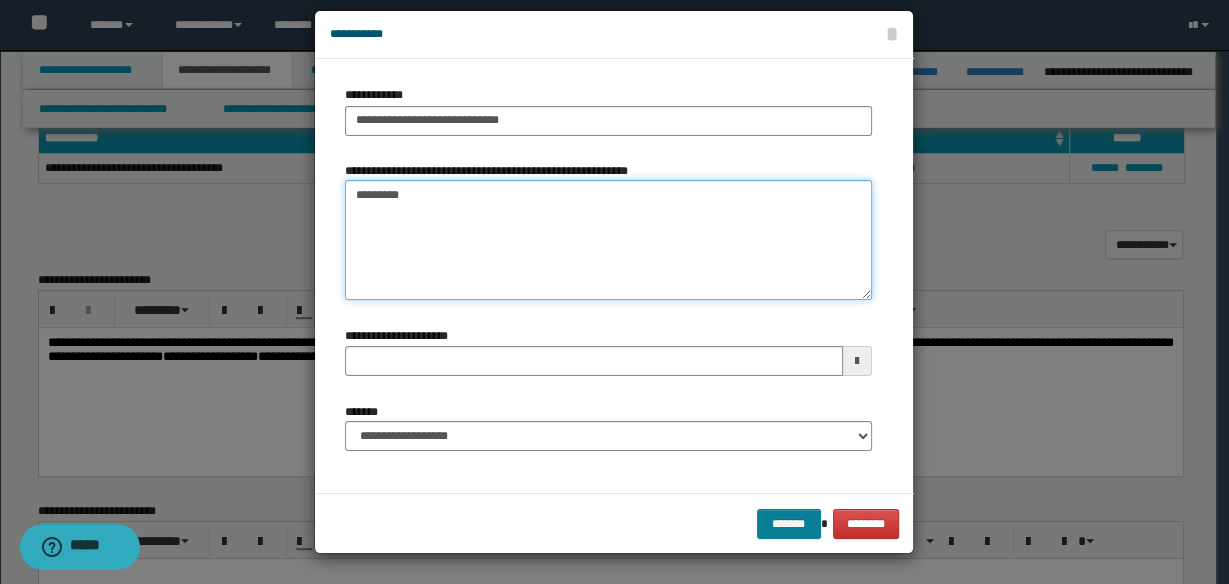 type on "*********" 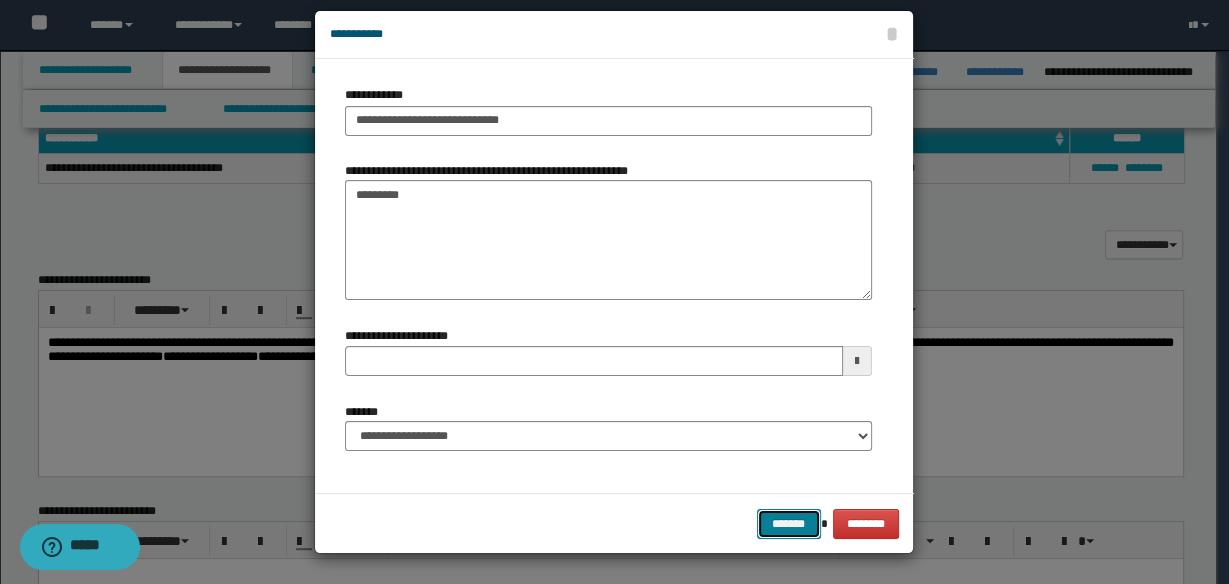 click on "*******" at bounding box center (789, 523) 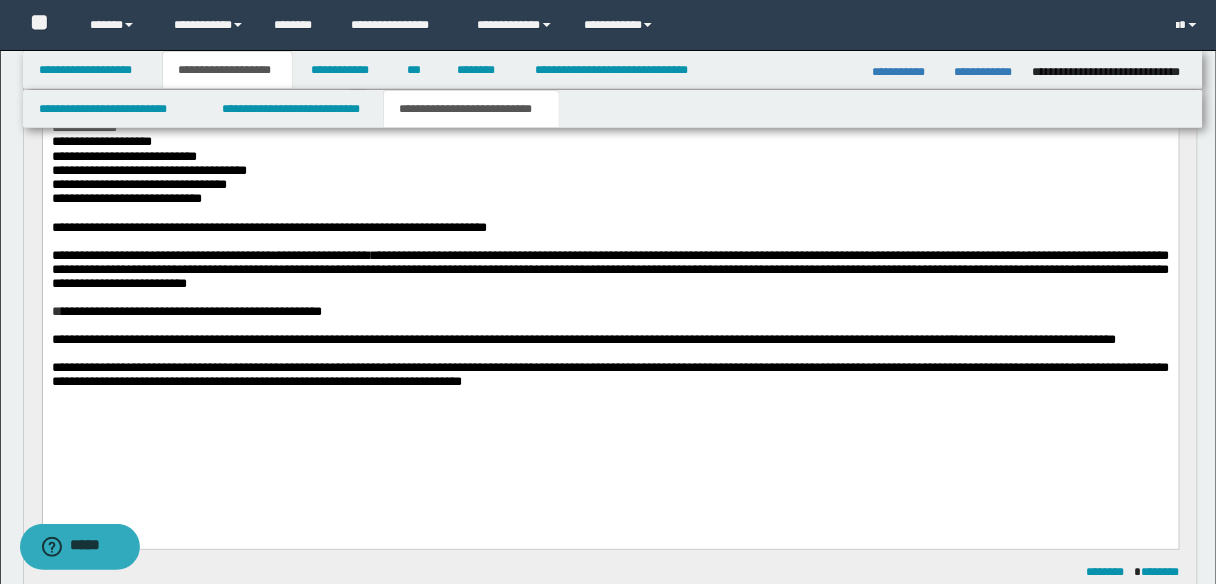 scroll, scrollTop: 240, scrollLeft: 0, axis: vertical 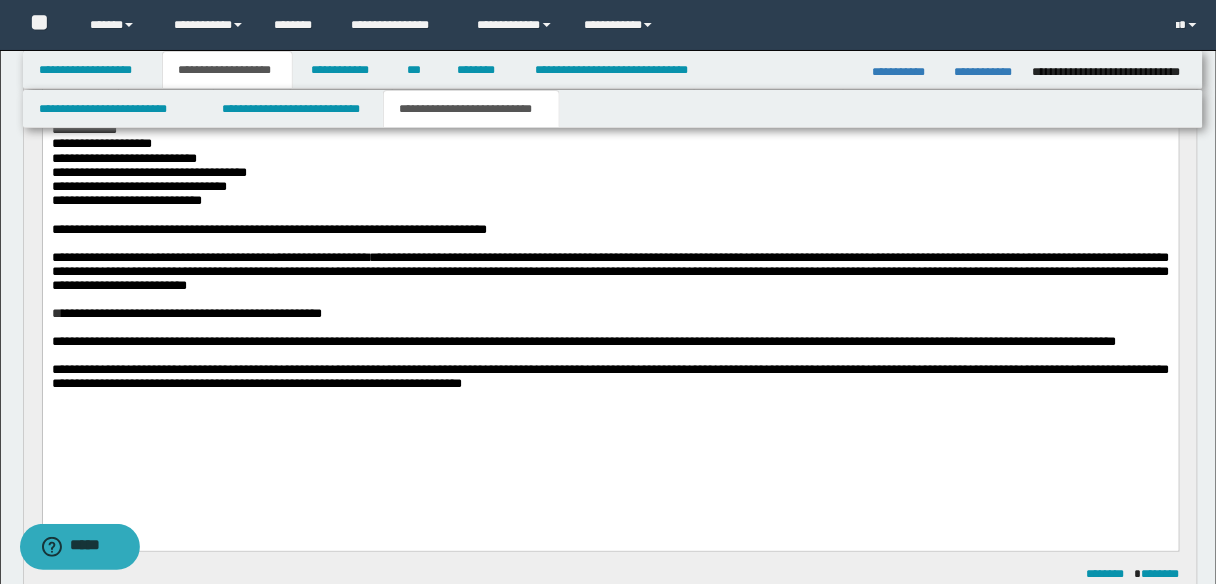 click on "**********" at bounding box center (610, 270) 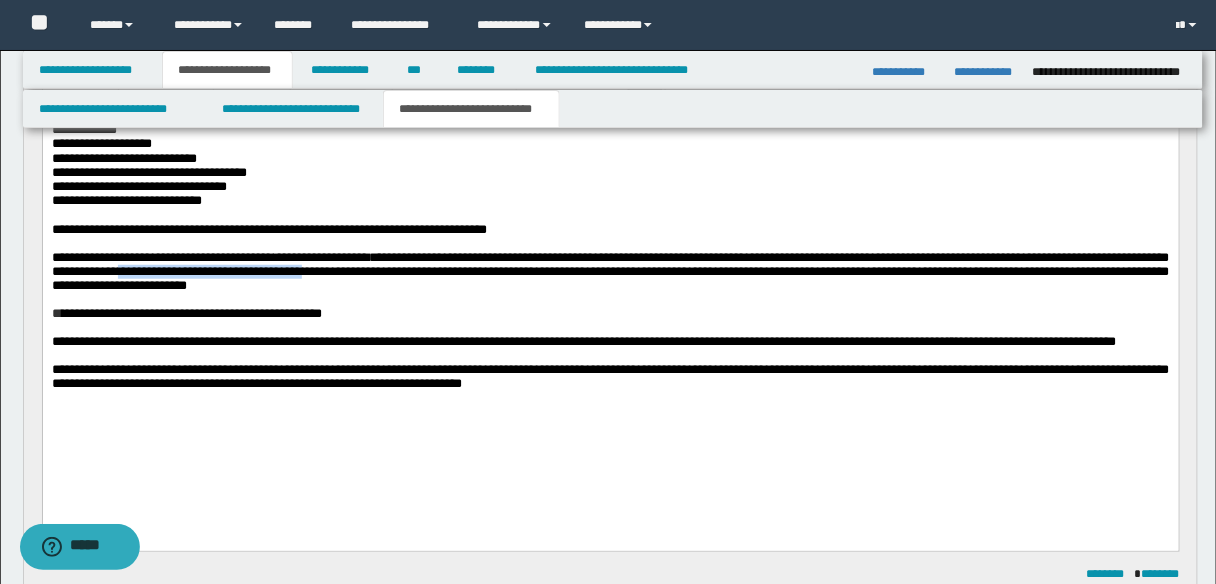 copy on "**********" 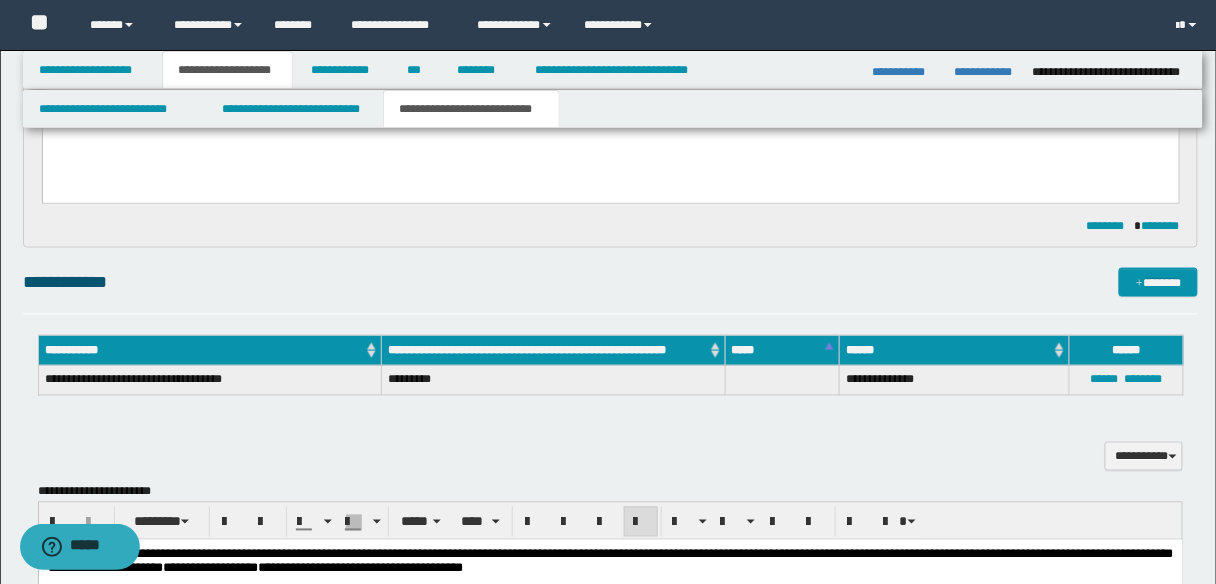 scroll, scrollTop: 640, scrollLeft: 0, axis: vertical 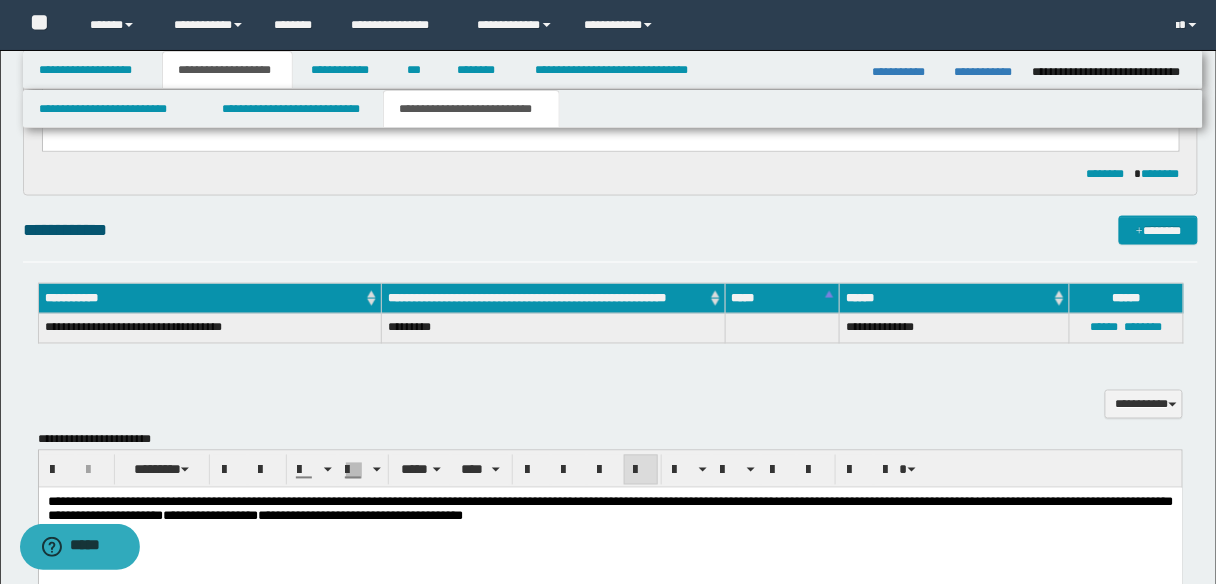 click on "**********" at bounding box center (610, 508) 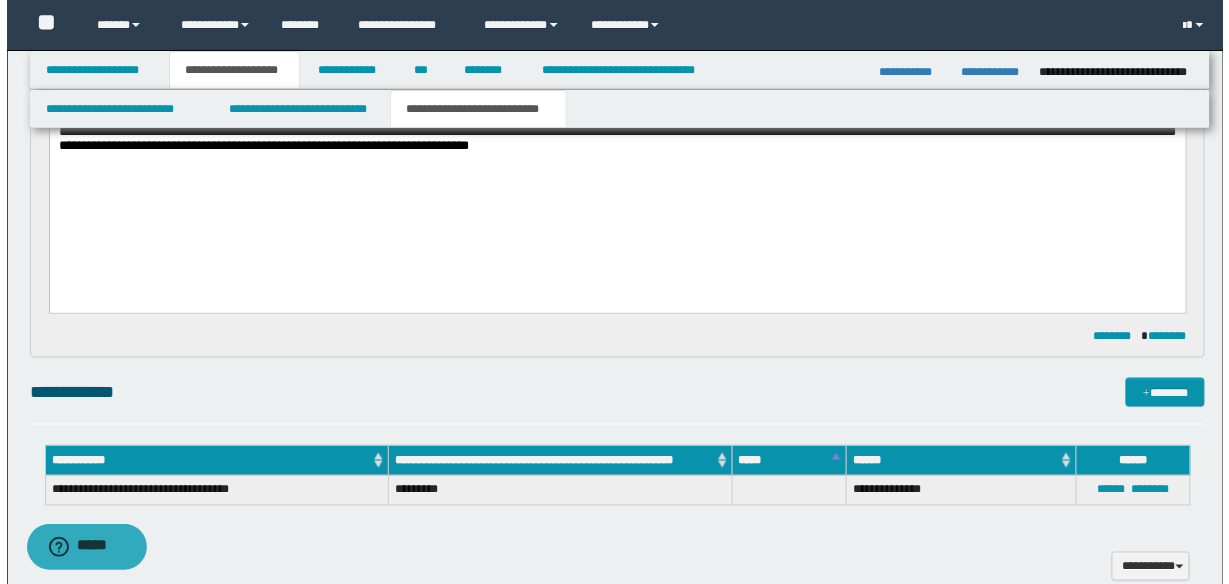 scroll, scrollTop: 480, scrollLeft: 0, axis: vertical 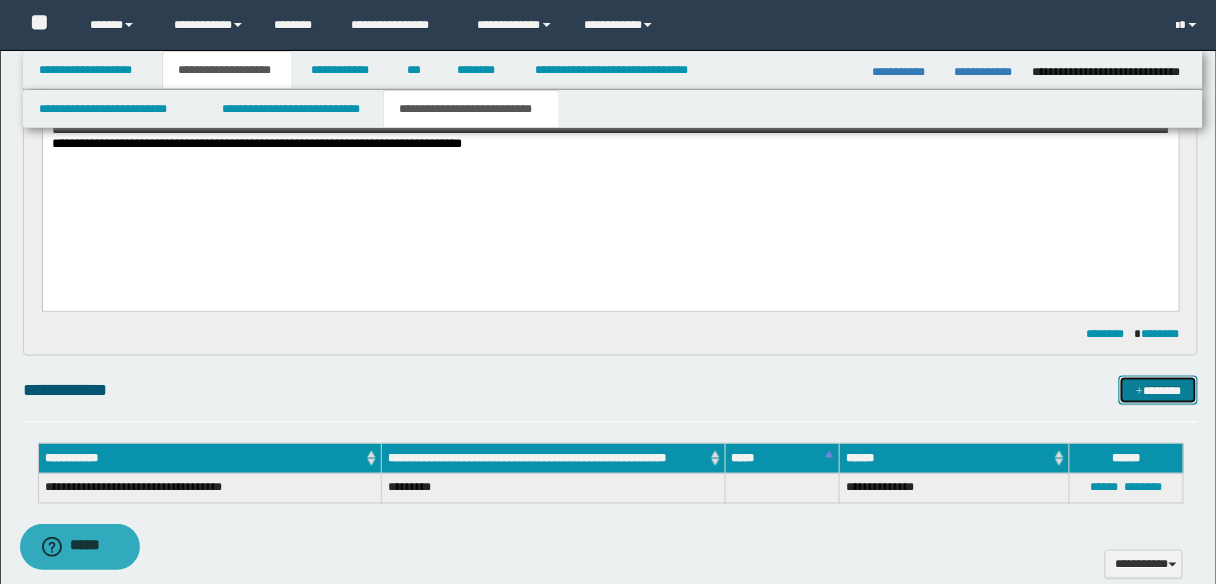 click at bounding box center (1139, 392) 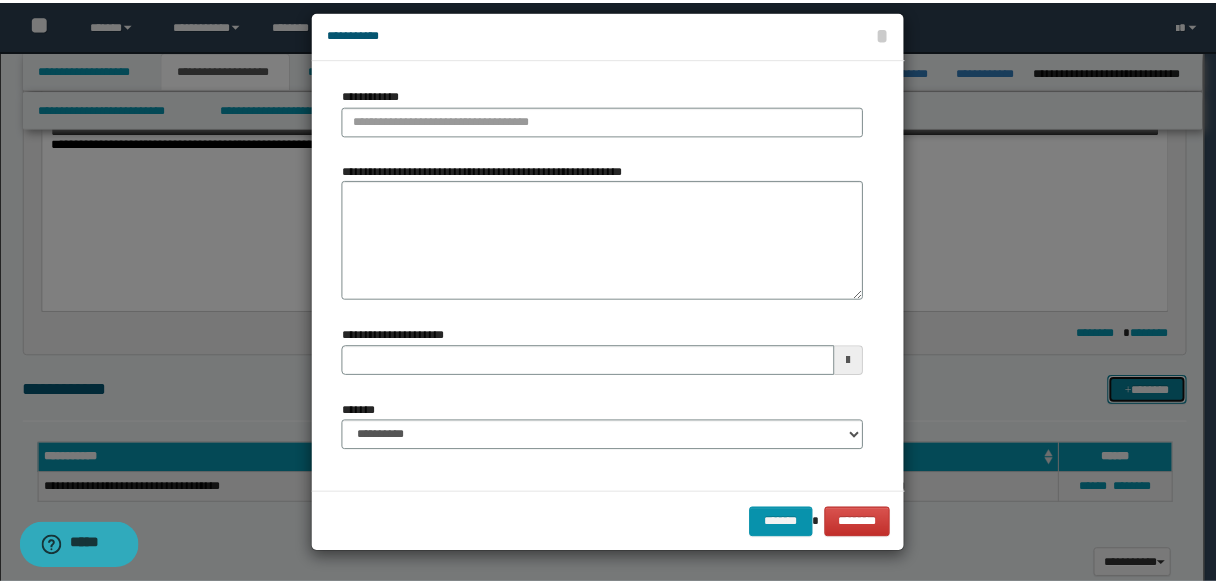 scroll, scrollTop: 0, scrollLeft: 0, axis: both 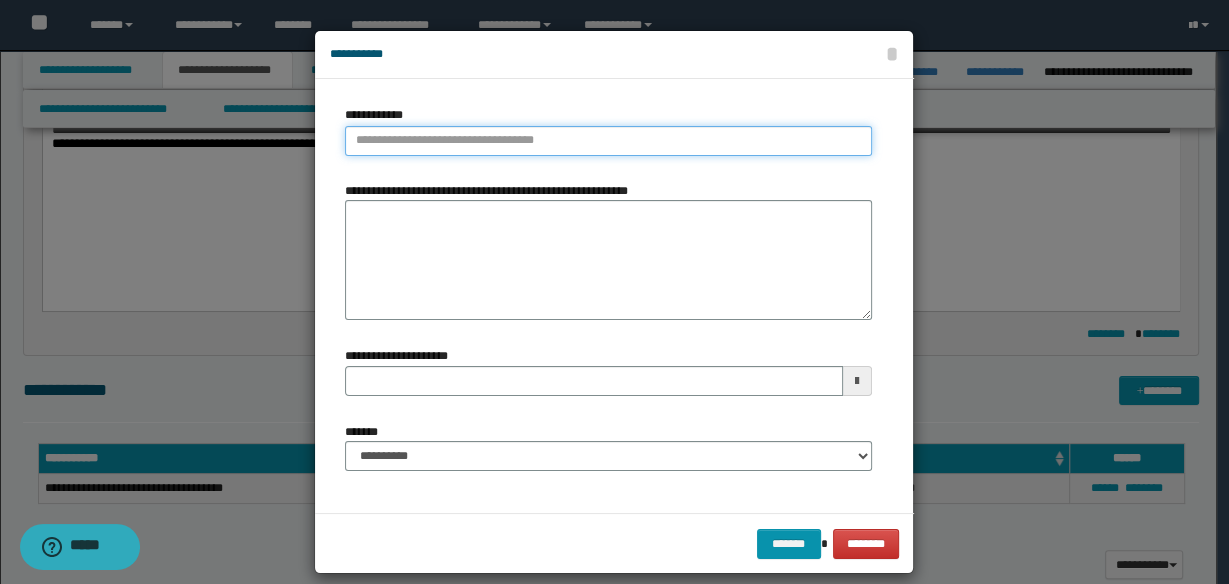 type on "**********" 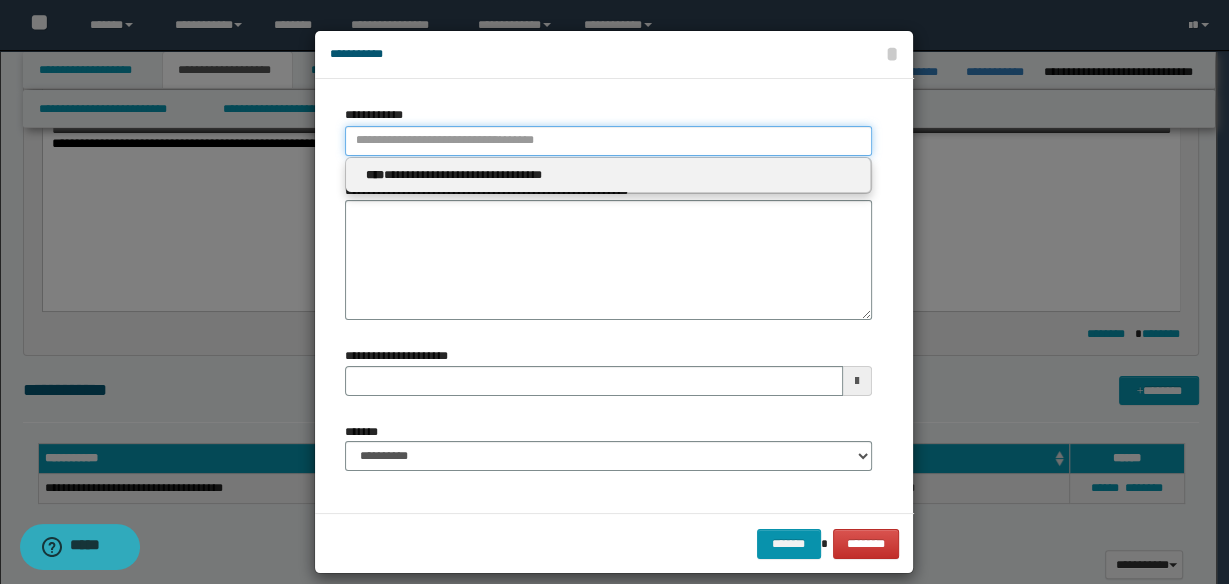 click on "**********" at bounding box center [608, 141] 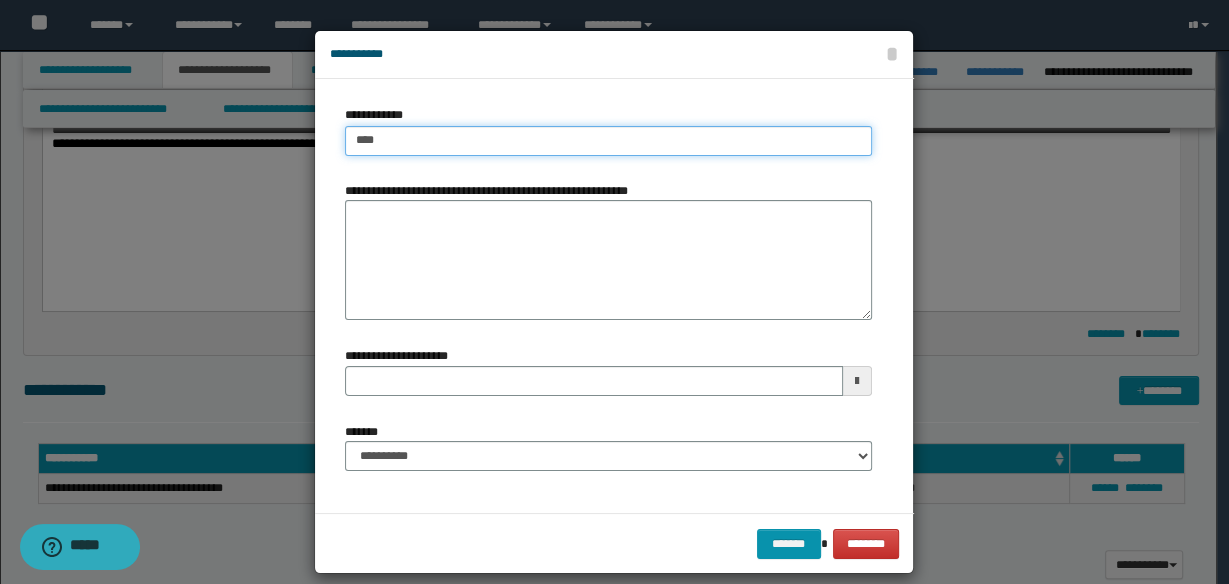 type on "*****" 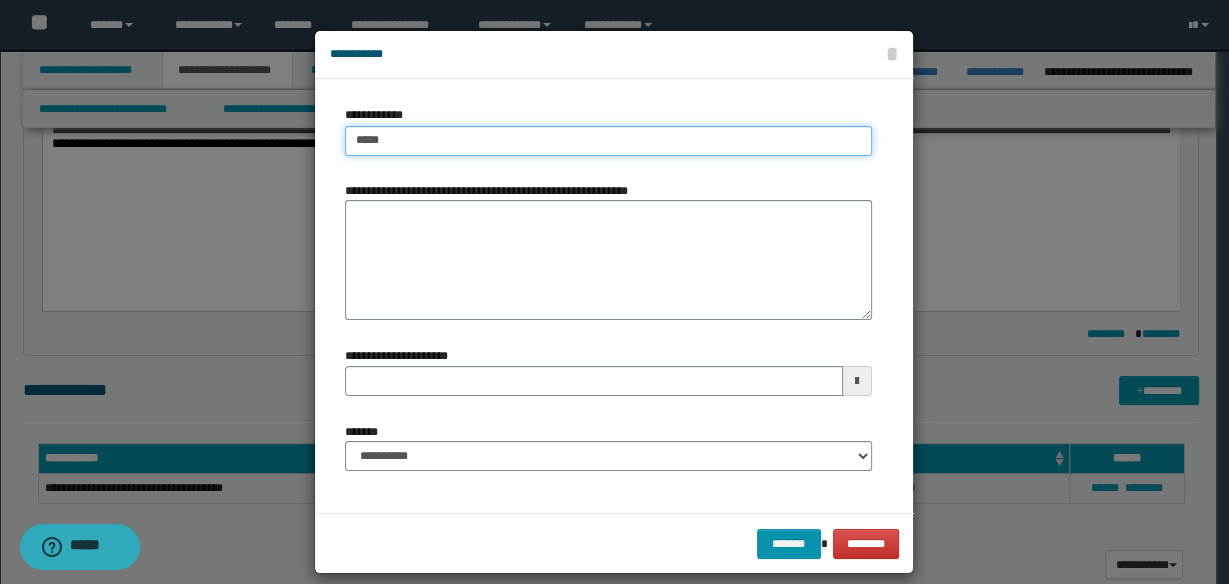 type on "*****" 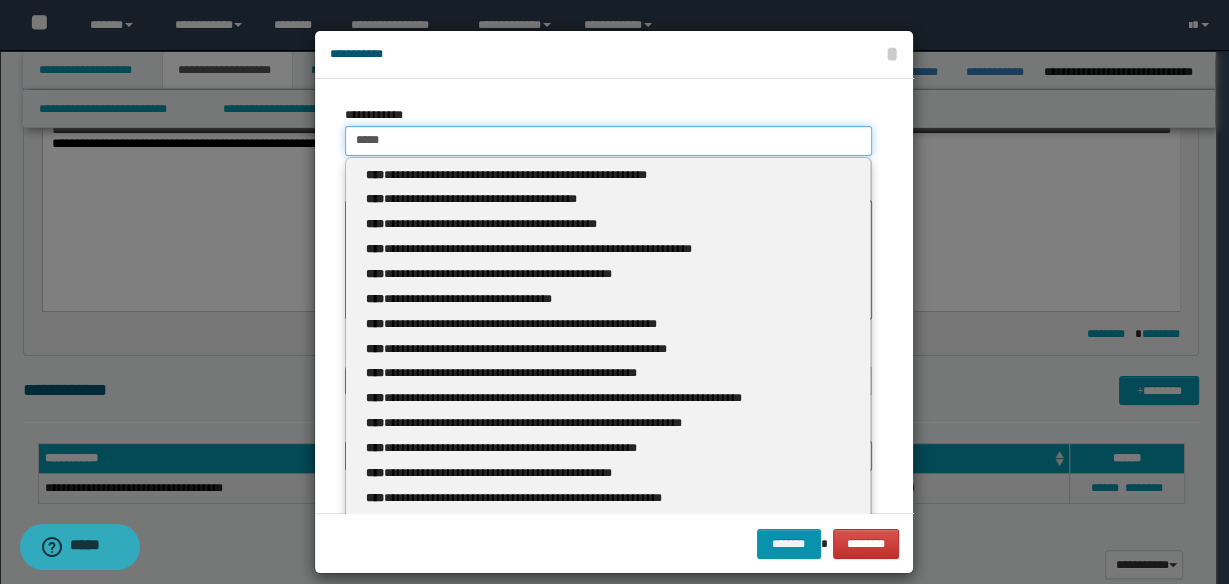 type 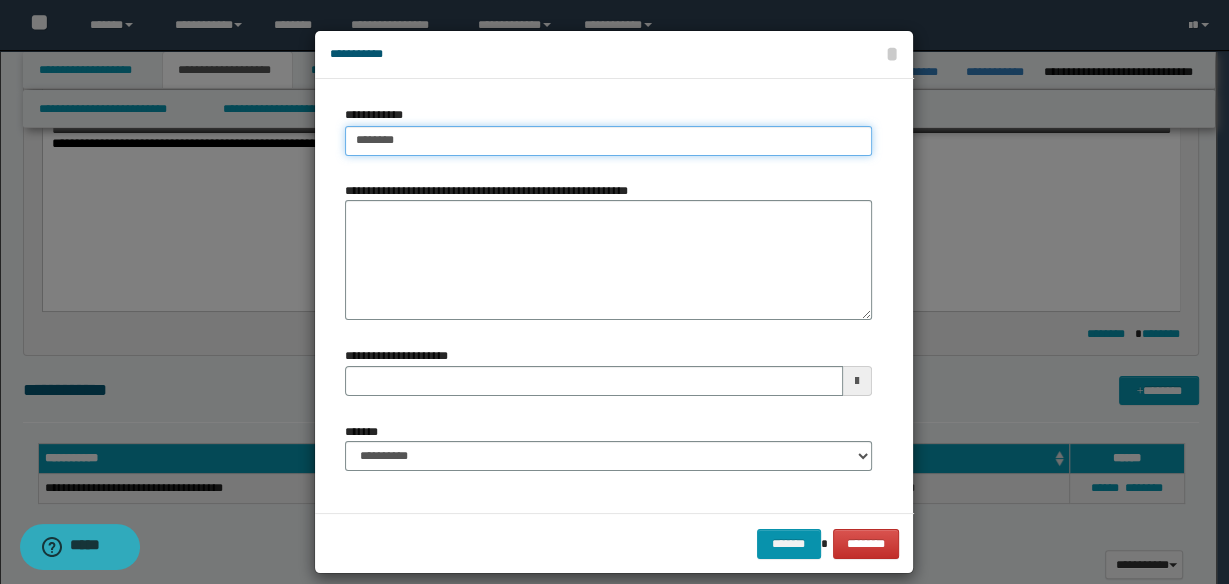 type on "********" 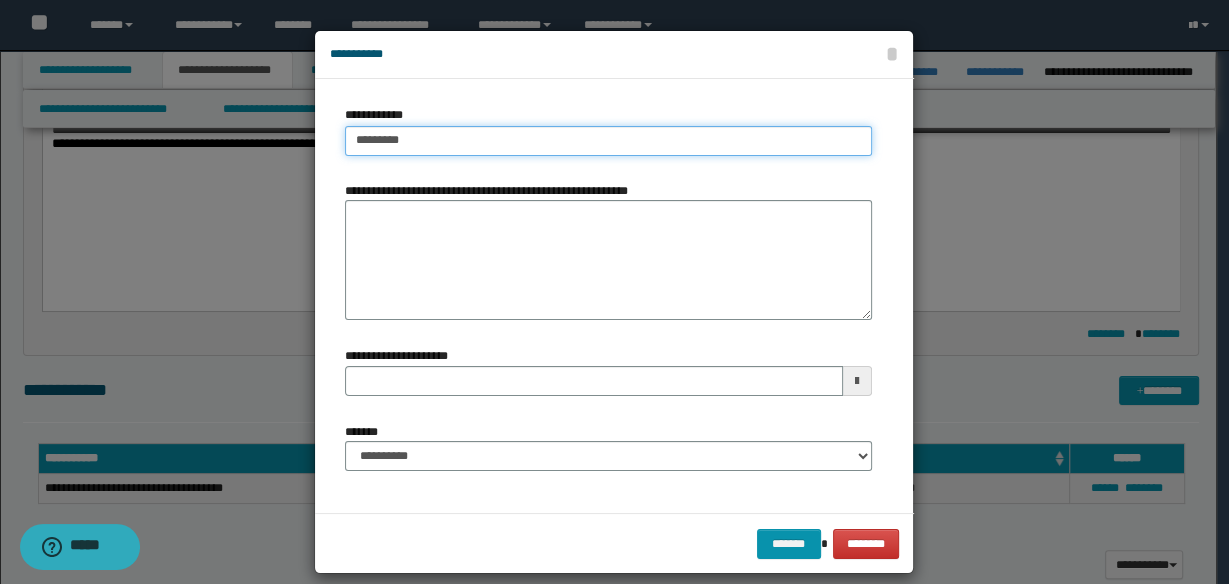 type on "**********" 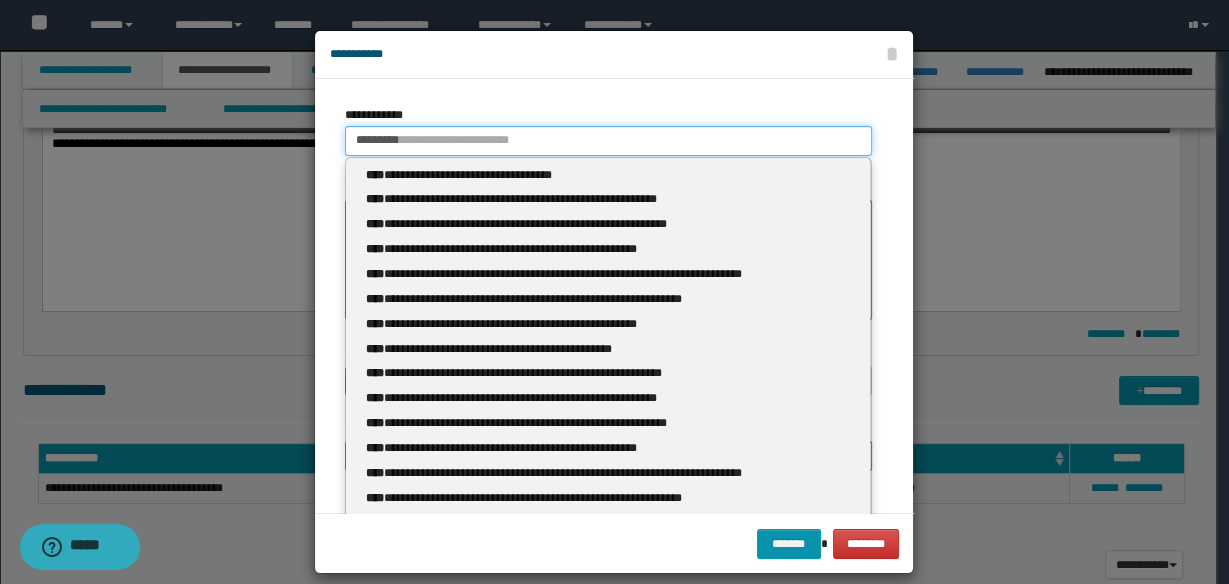 type 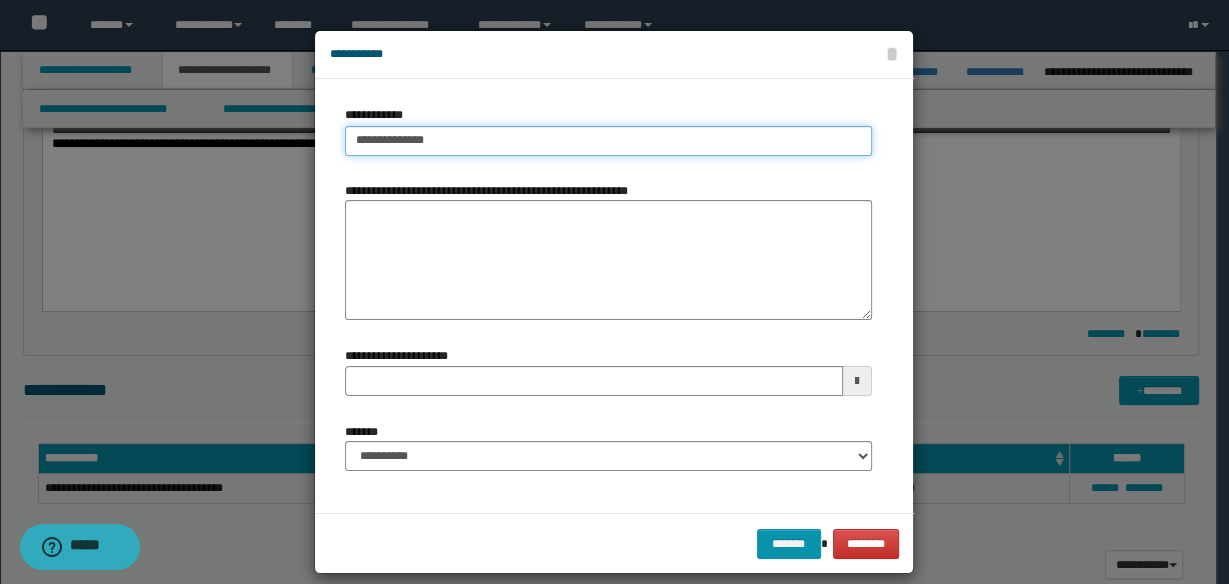 type on "**********" 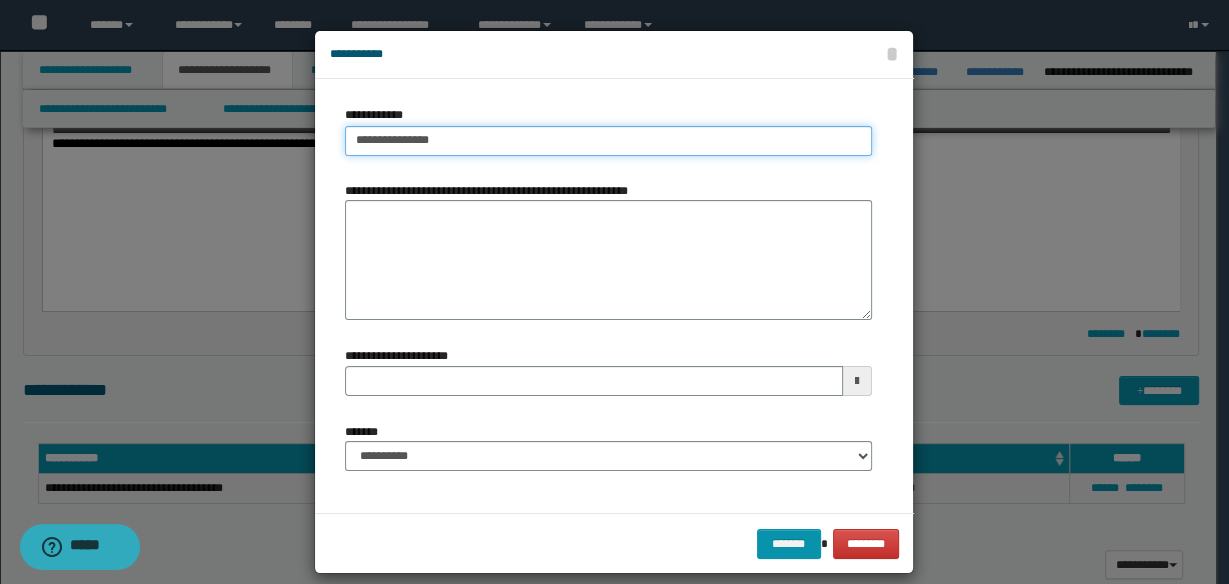 type on "**********" 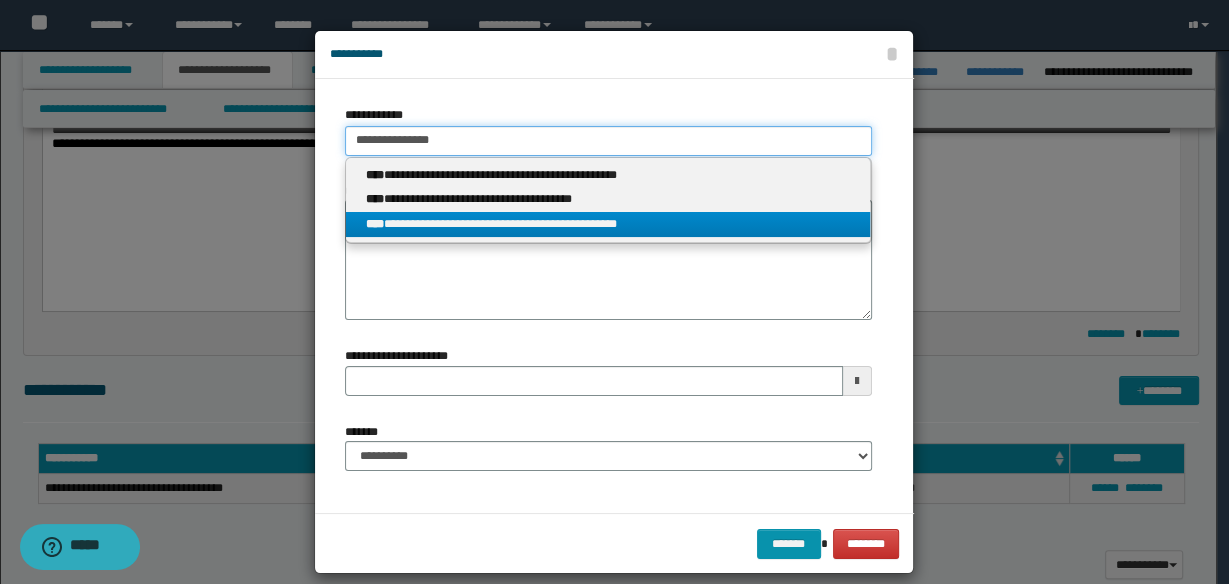 type on "**********" 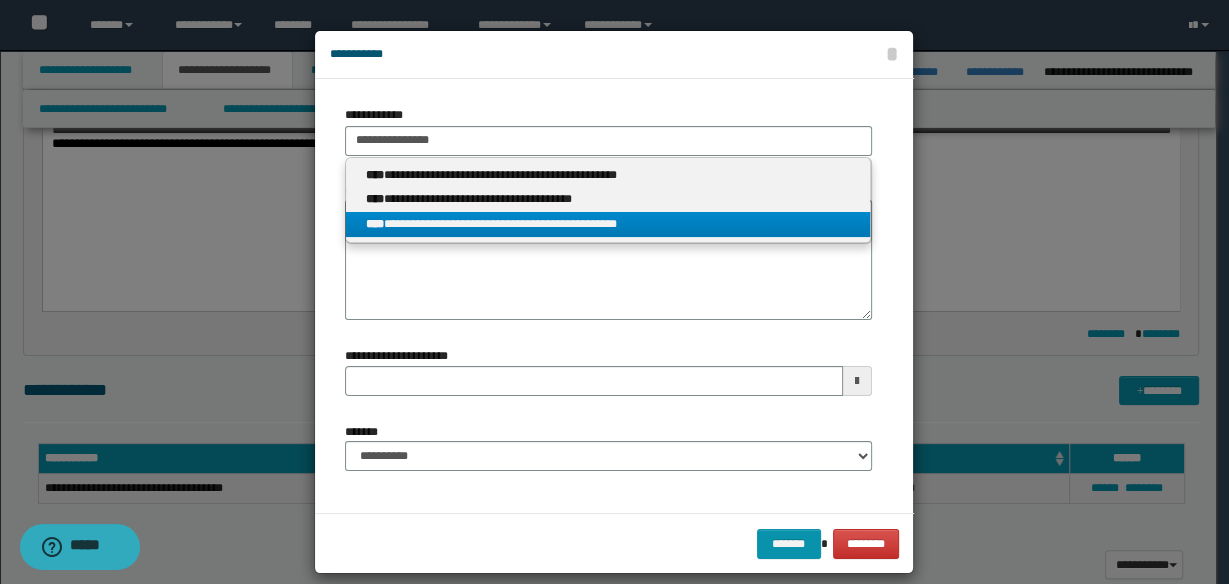 click on "**********" at bounding box center [608, 224] 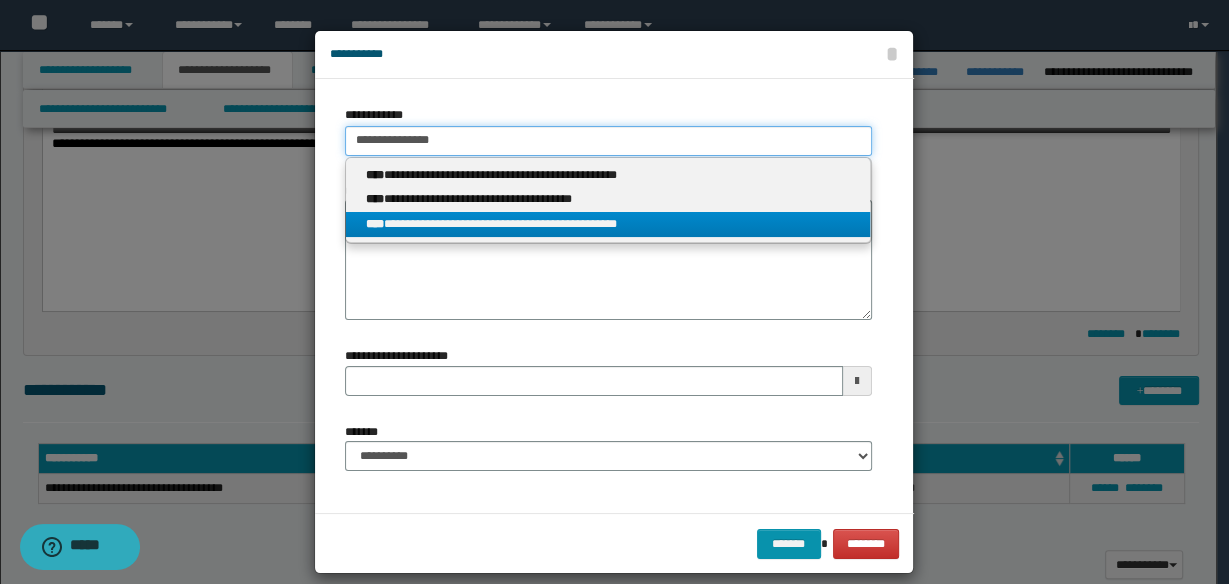 type 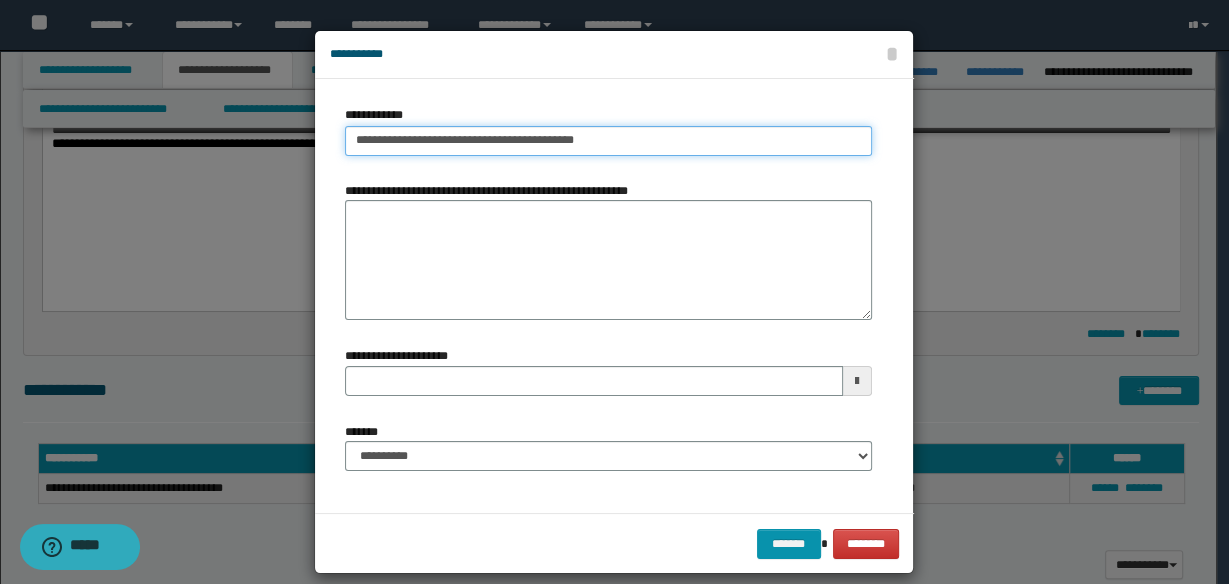 type 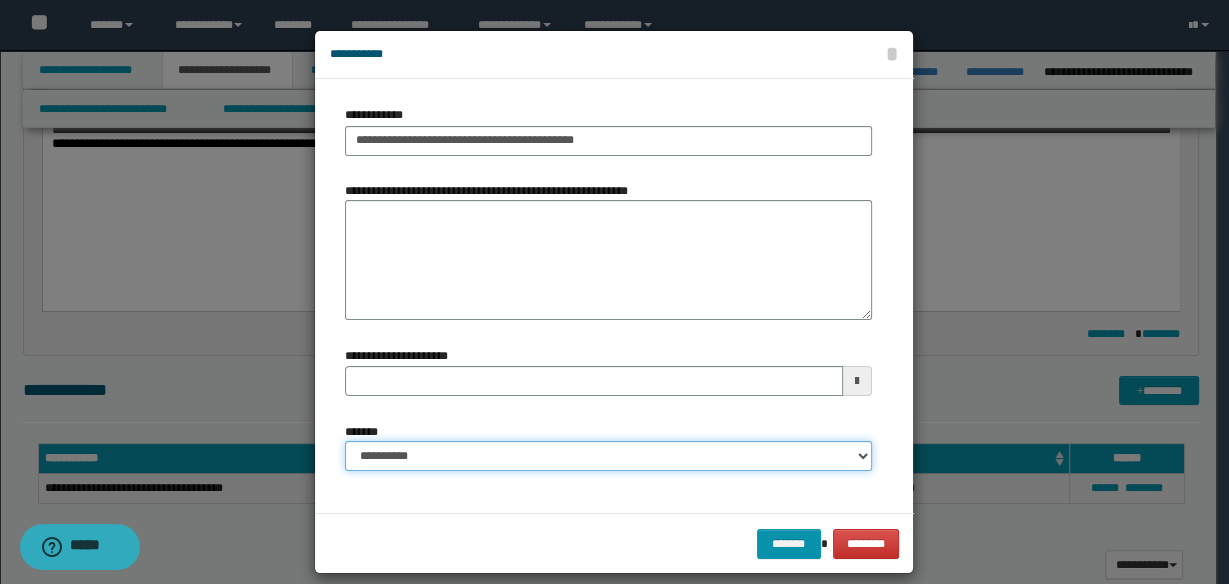 click on "**********" at bounding box center (608, 456) 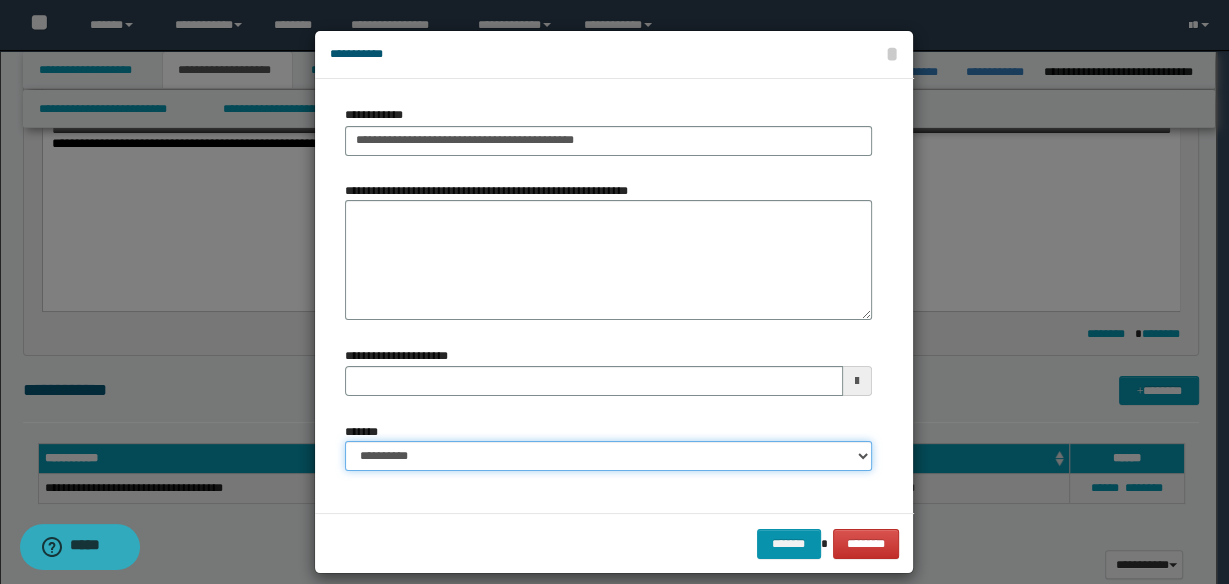 select on "*" 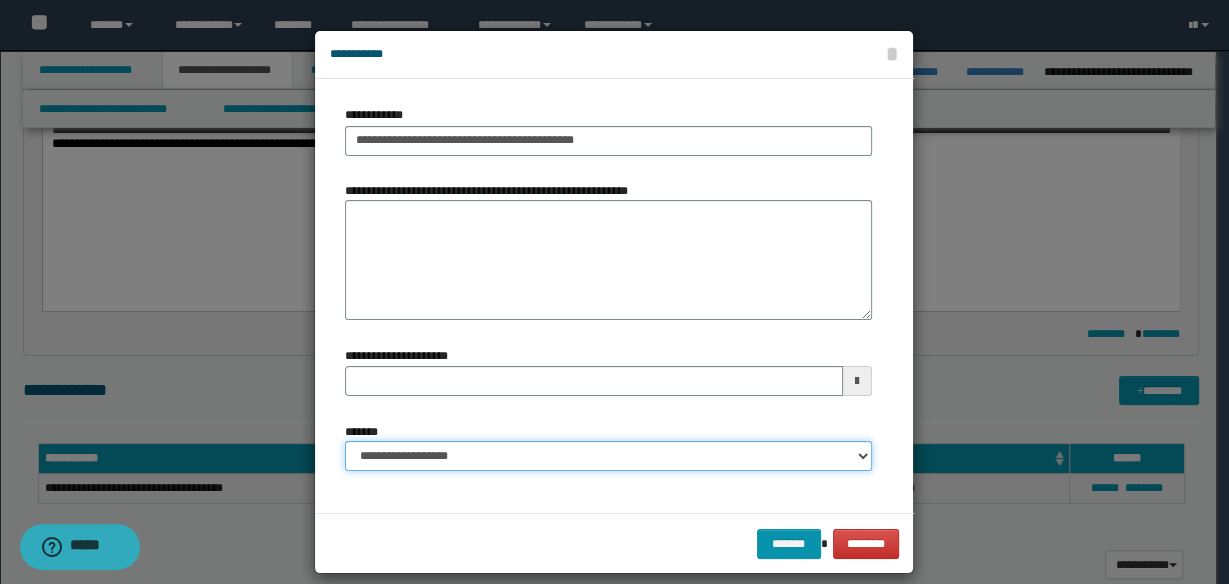 type 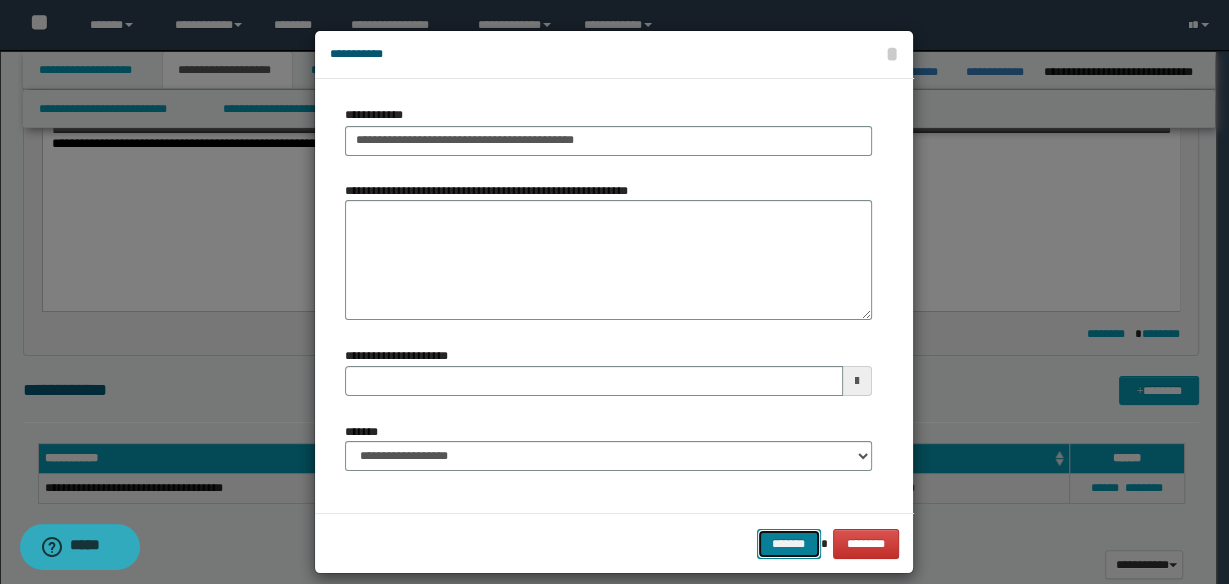 click on "*******" at bounding box center [789, 543] 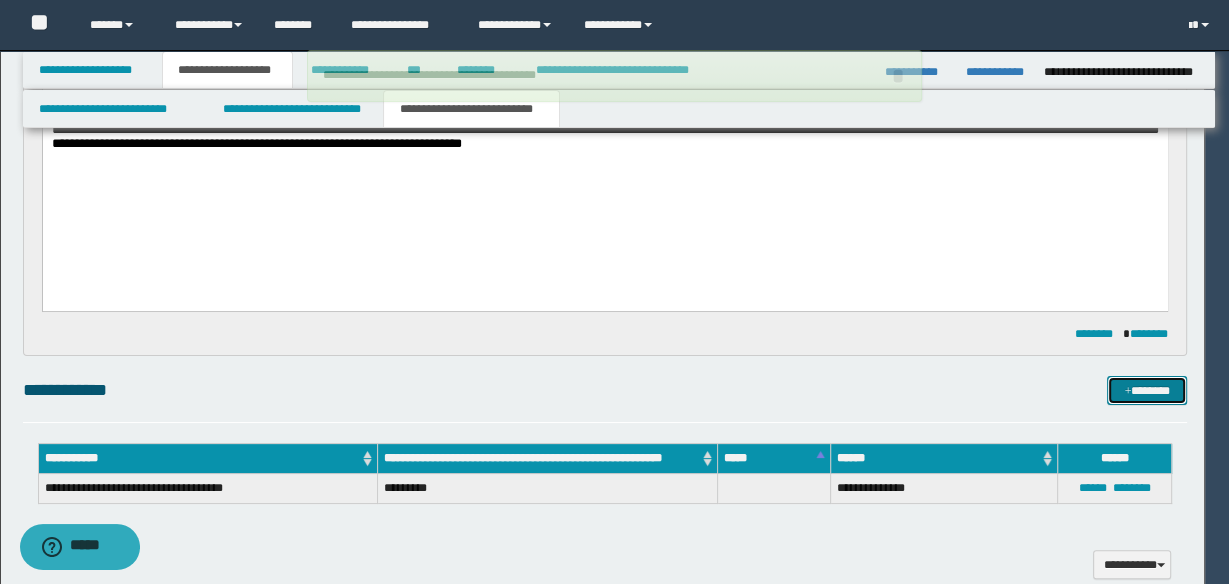 type 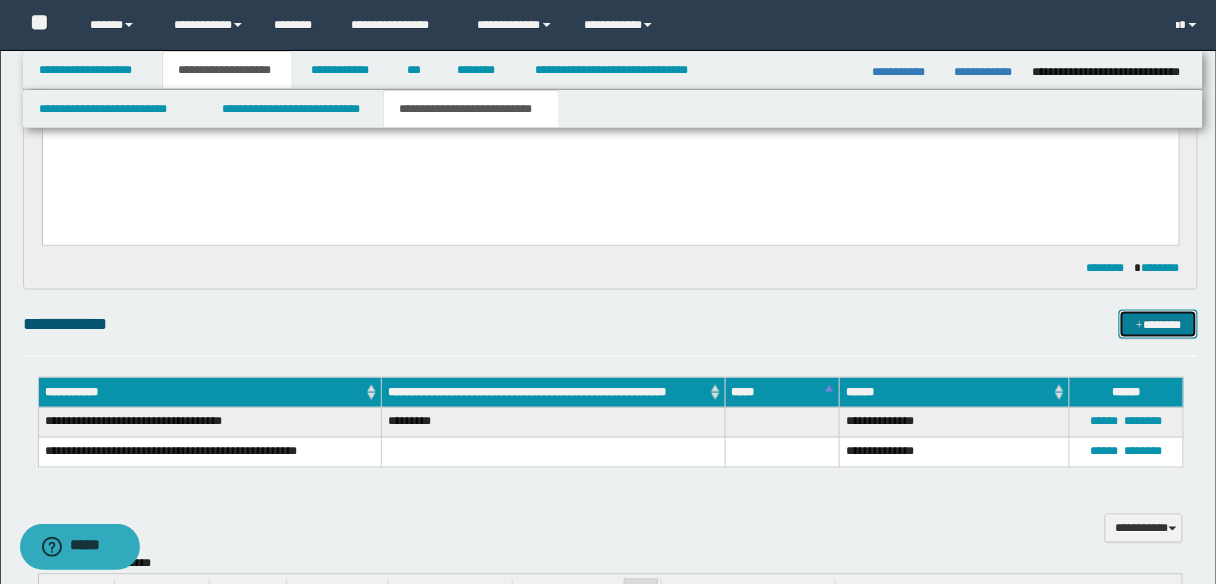 scroll, scrollTop: 640, scrollLeft: 0, axis: vertical 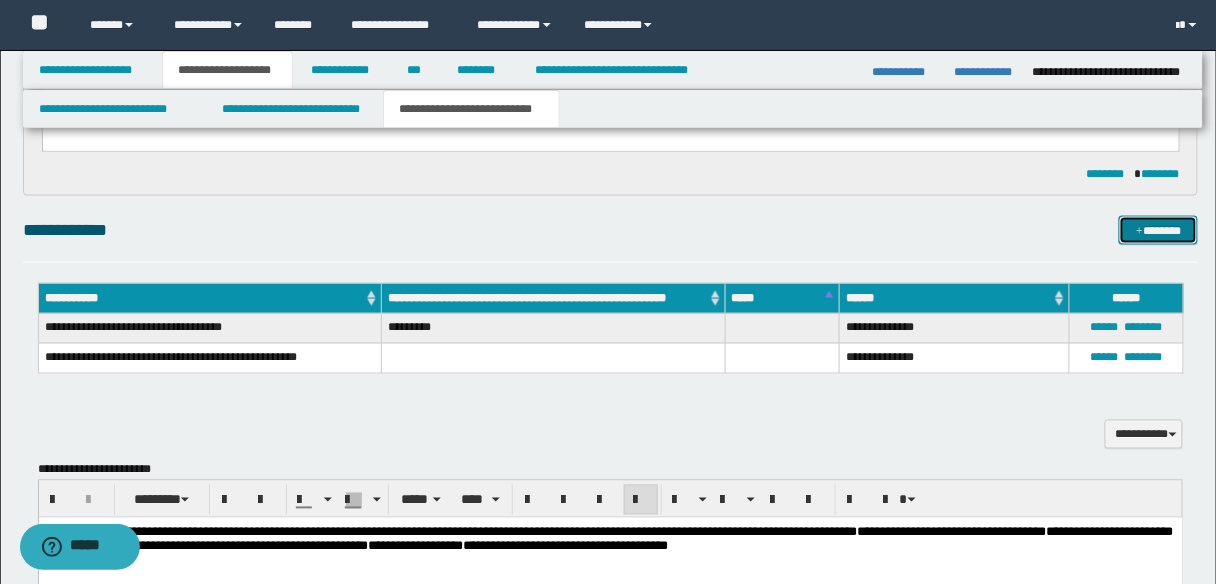 click on "*******" at bounding box center (1158, 230) 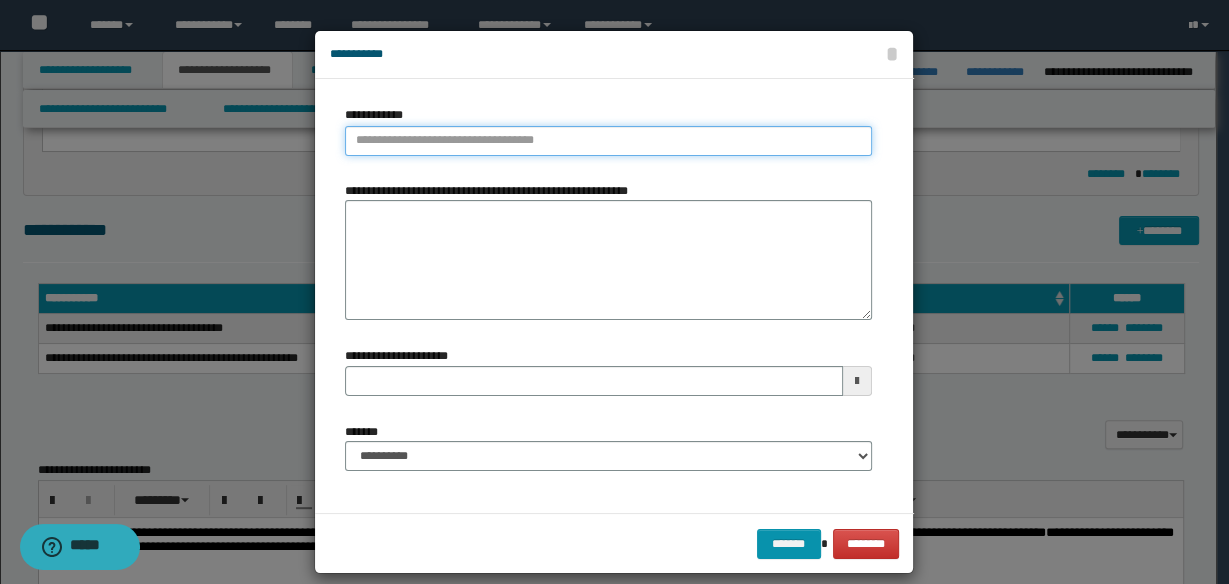 type on "**********" 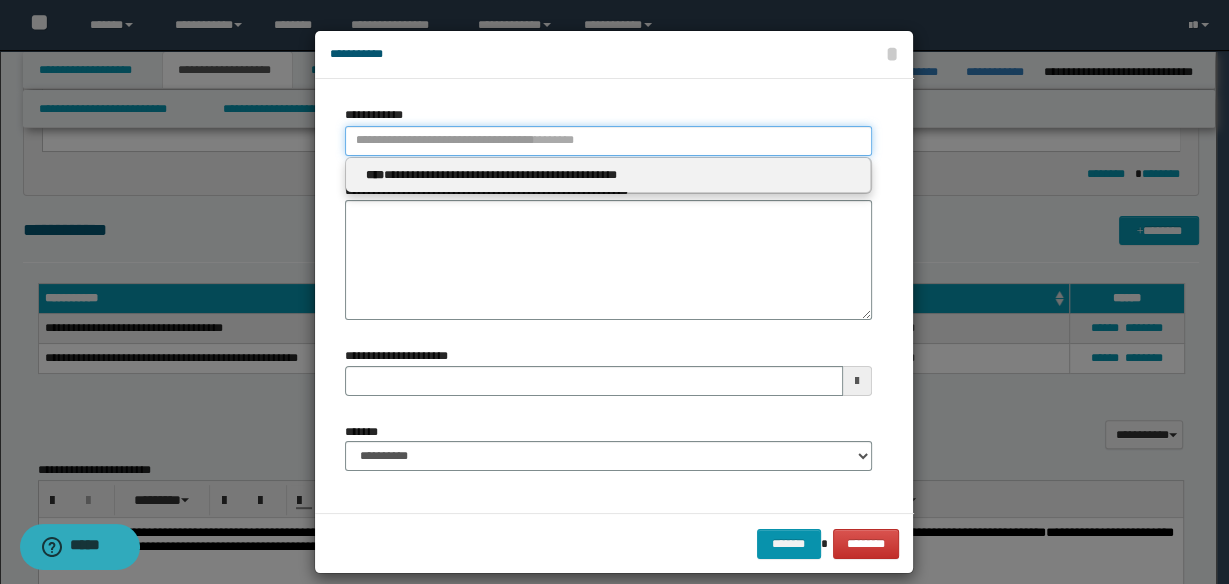 click on "**********" at bounding box center [608, 141] 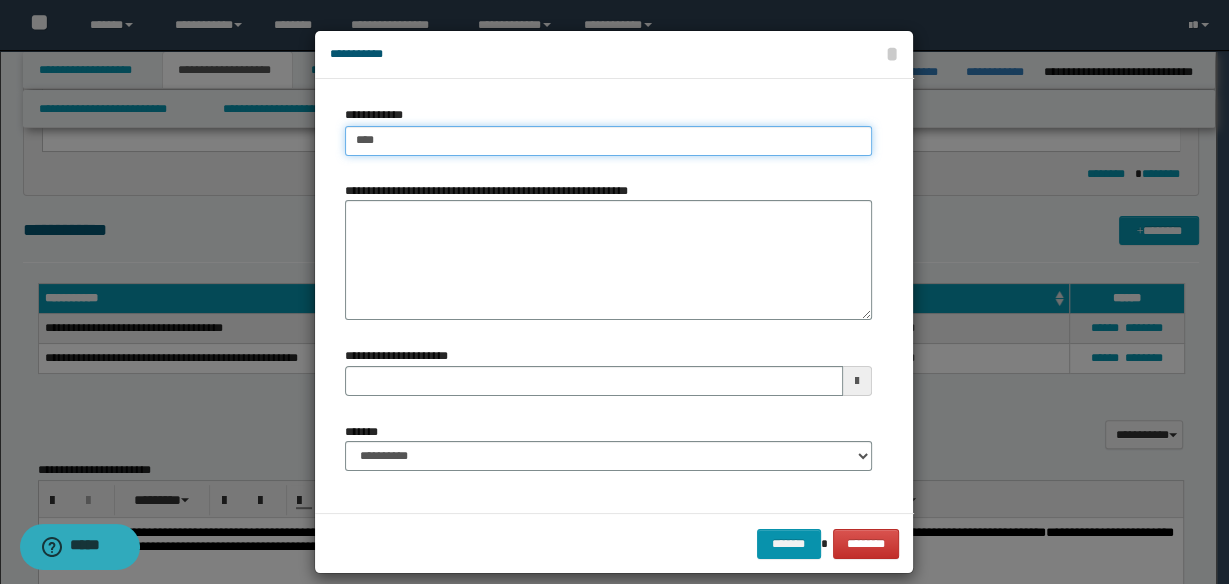 type on "*****" 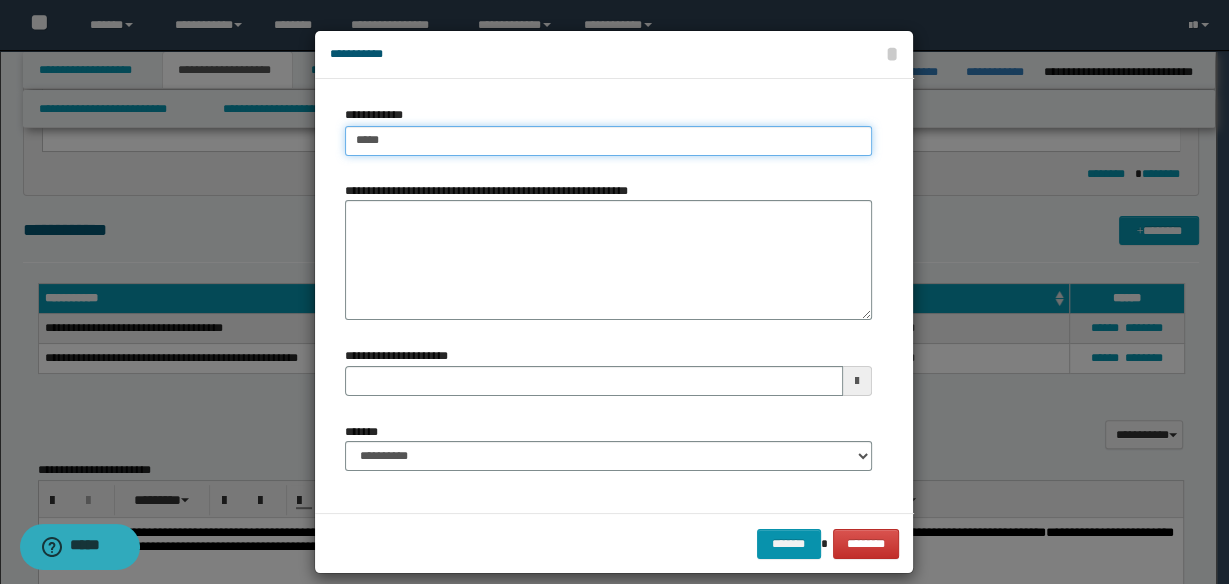 type on "*****" 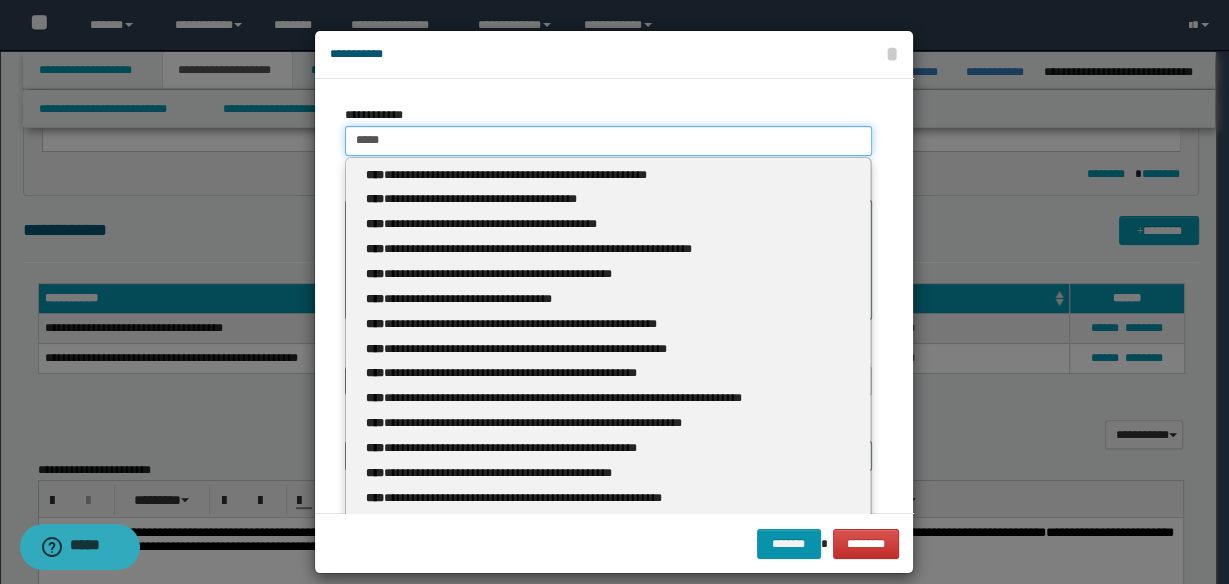 type 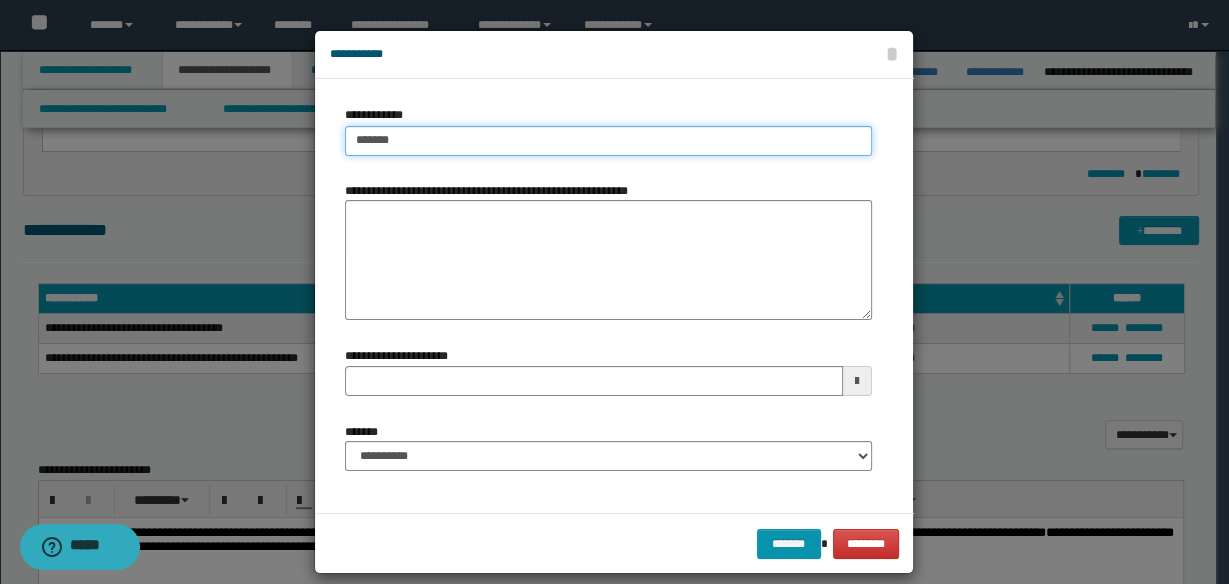 type on "********" 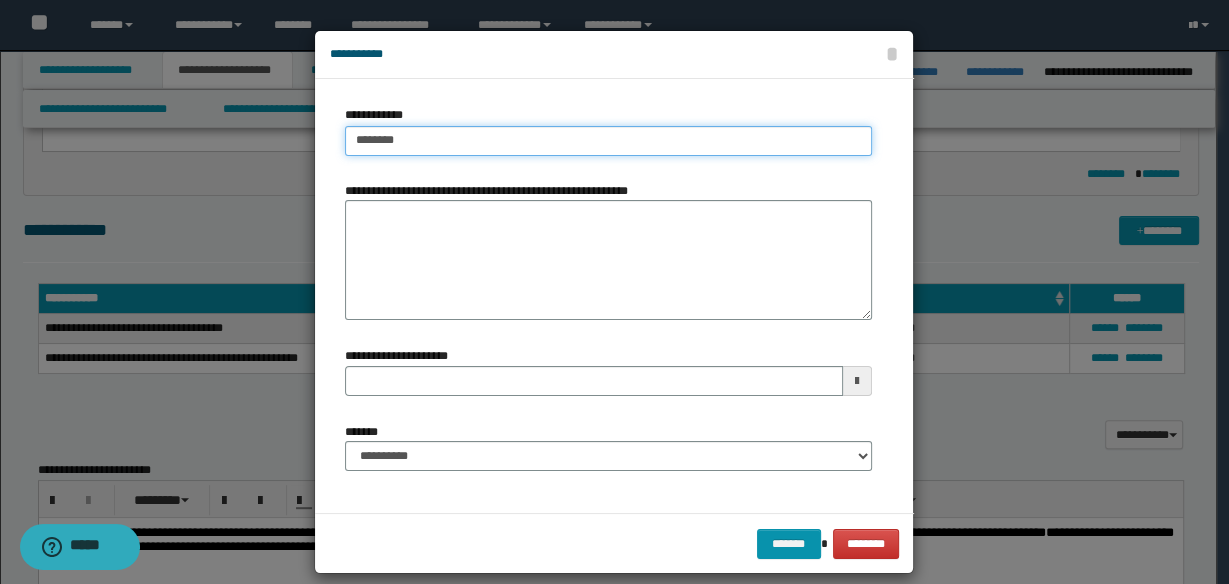 type on "**********" 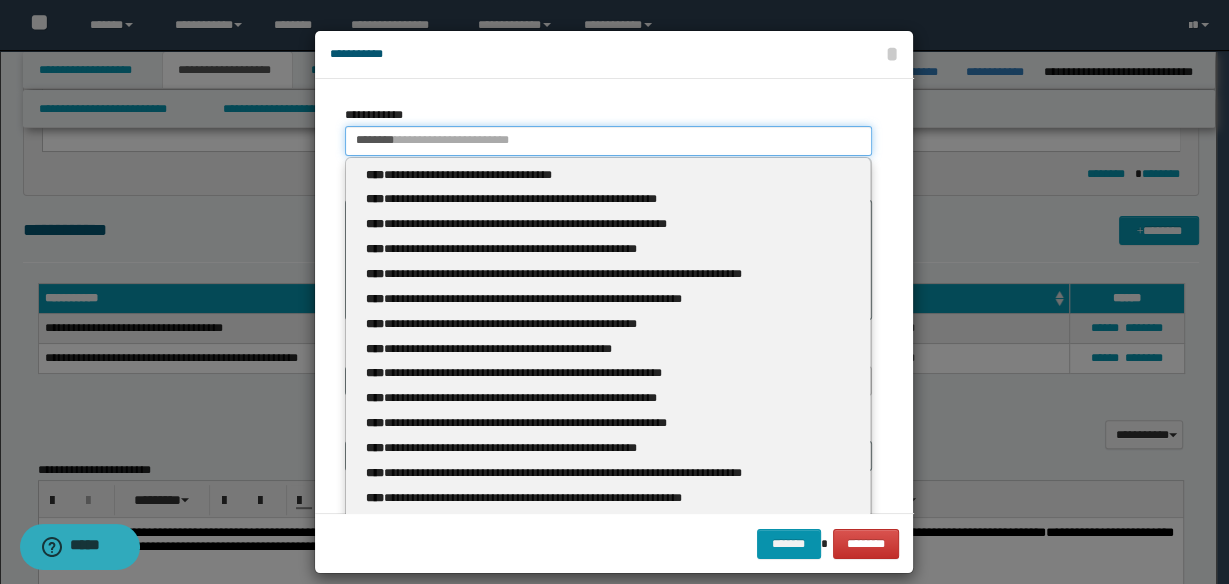 type 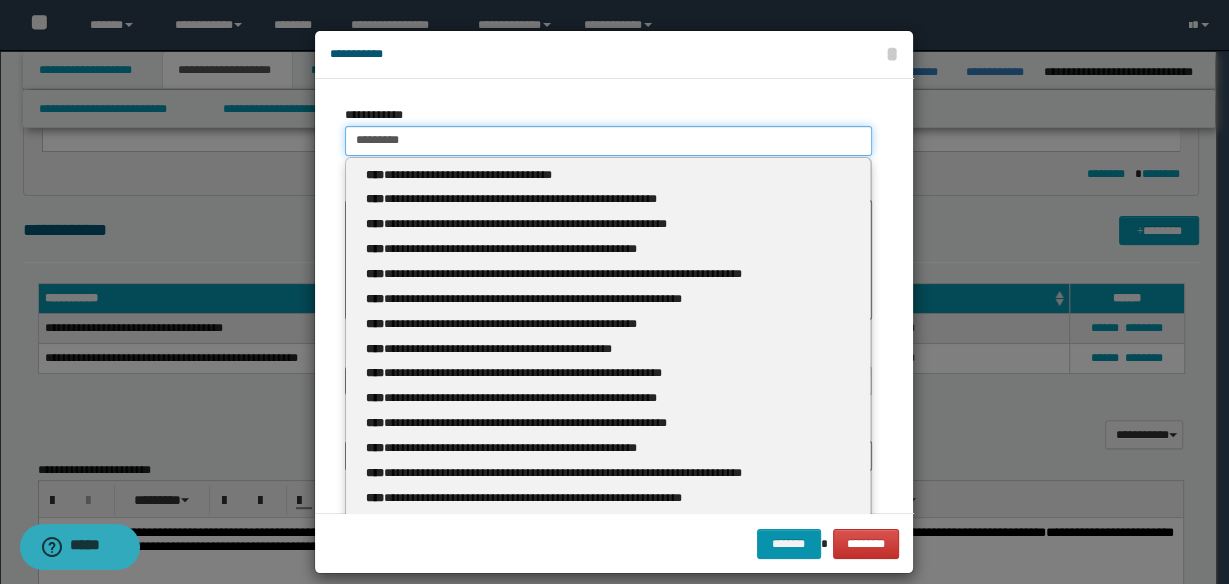 type on "**********" 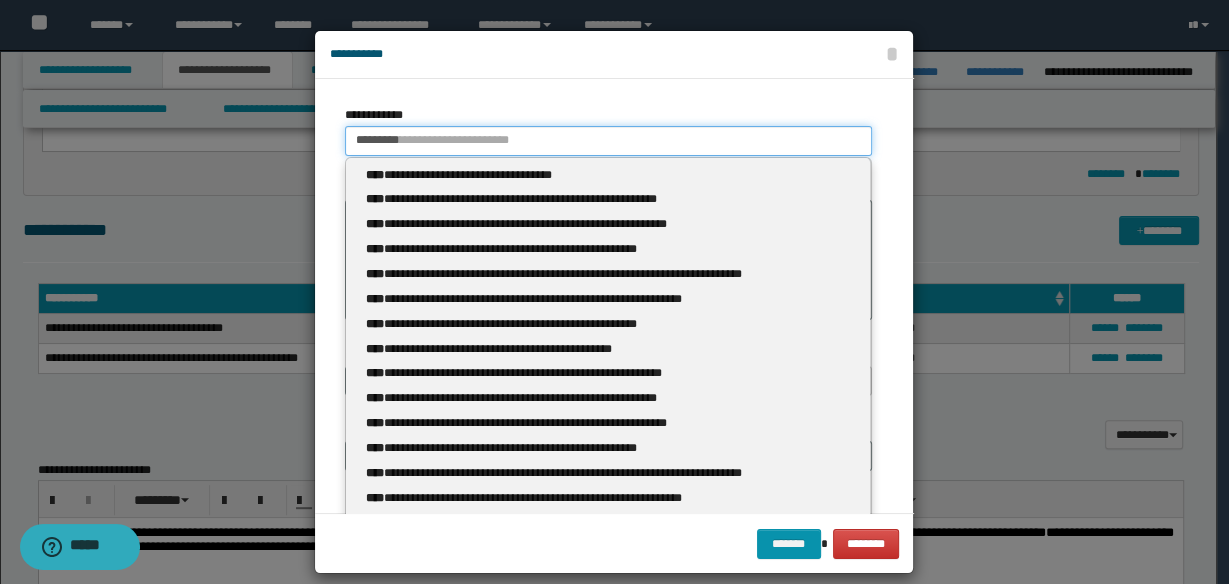 type 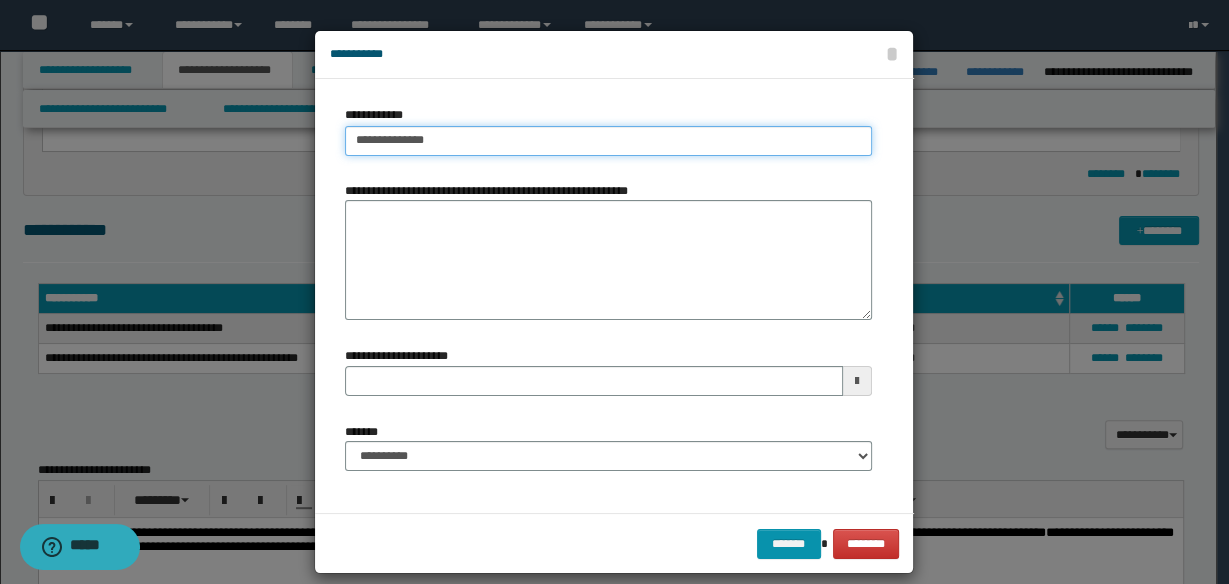 type on "**********" 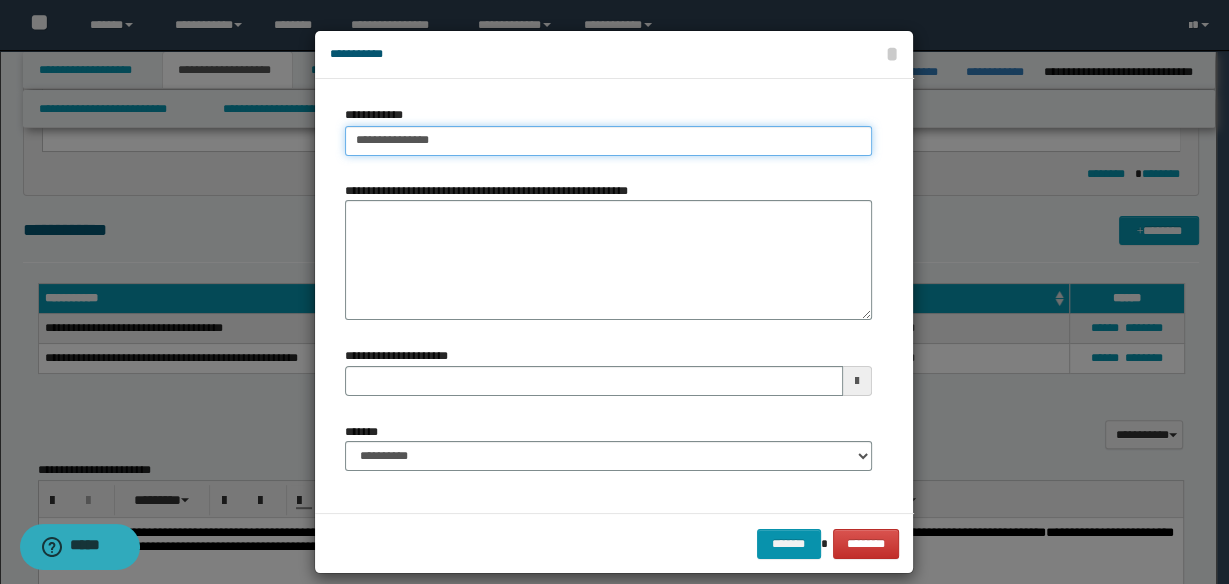 type on "**********" 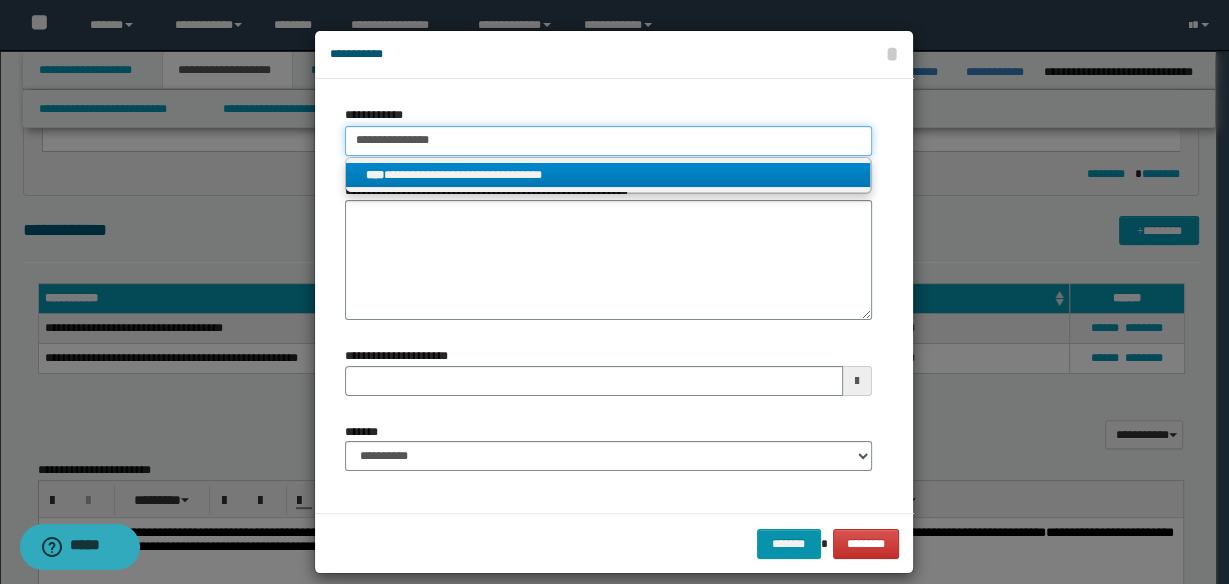 type on "**********" 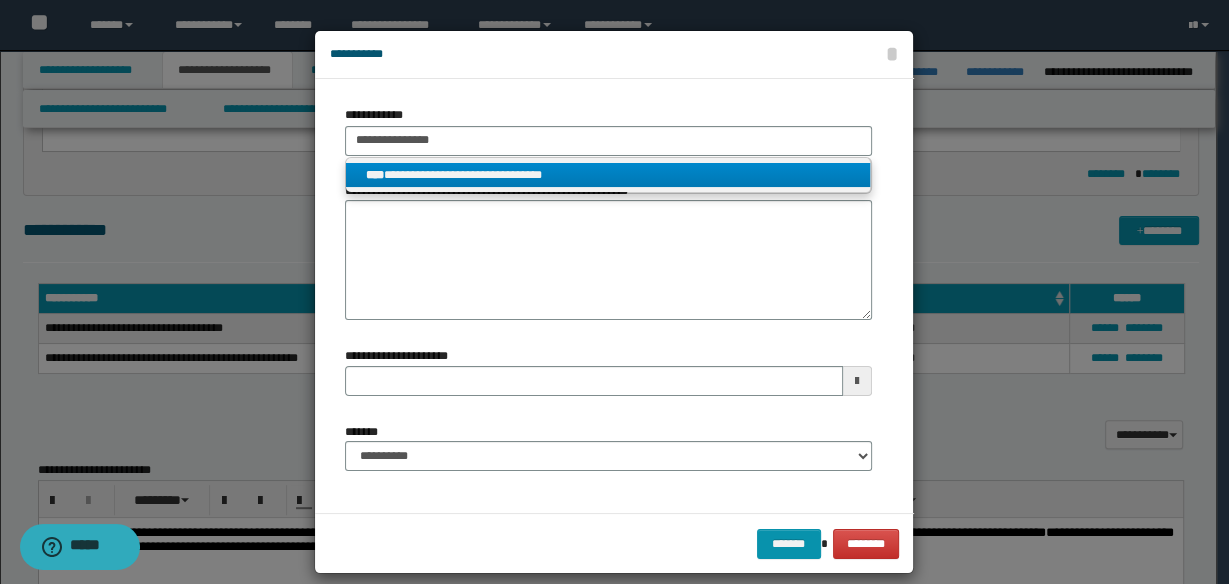 click on "**********" at bounding box center [608, 175] 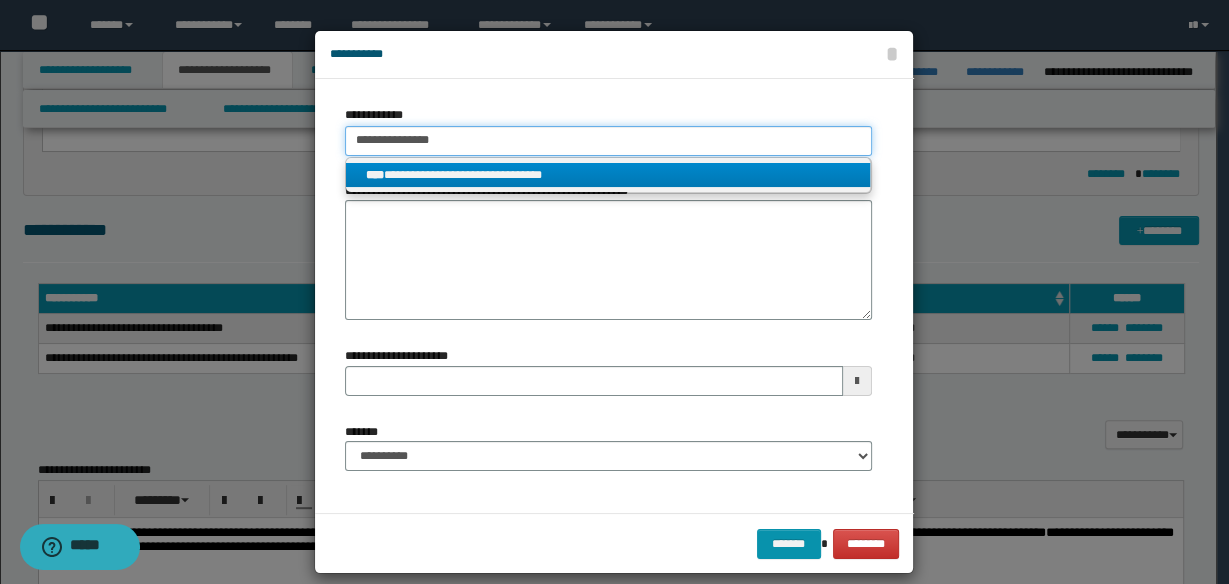 type 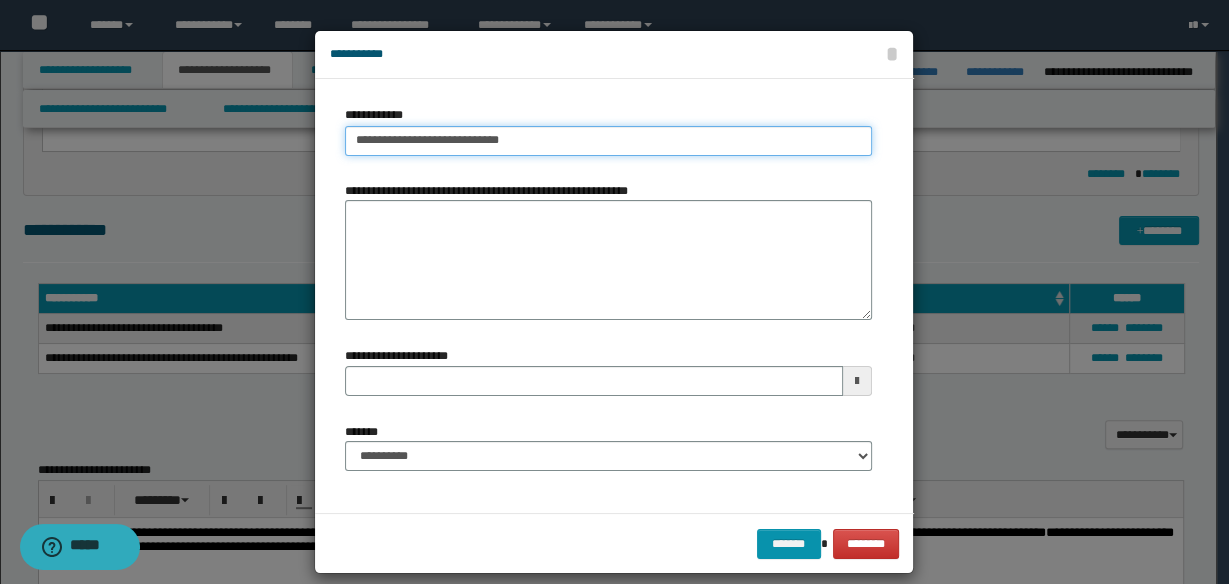 type 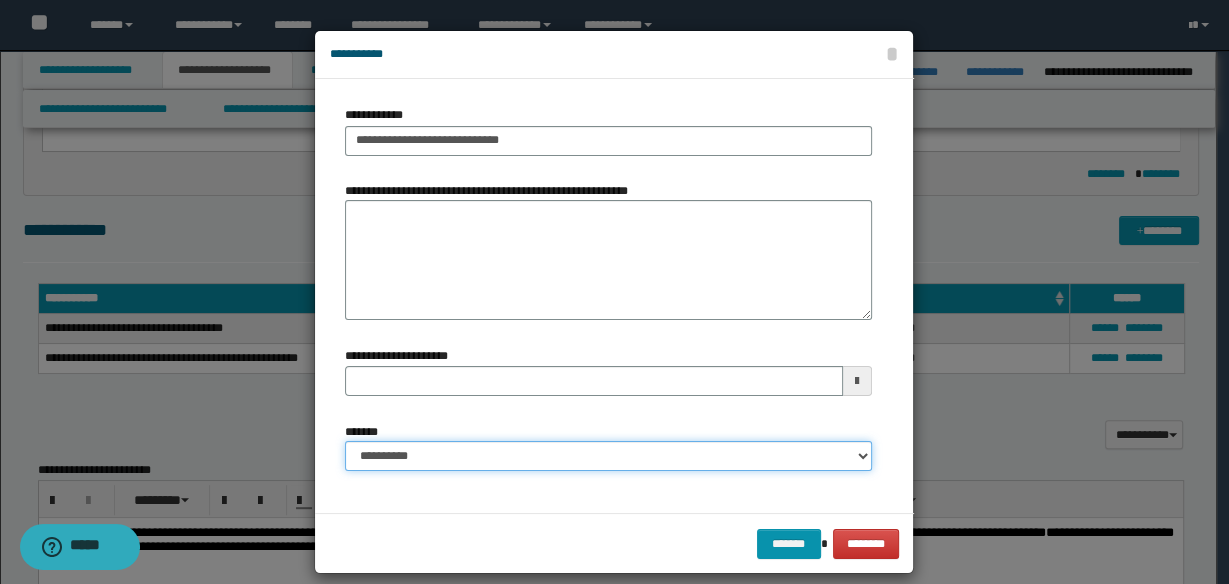 click on "**********" at bounding box center (608, 456) 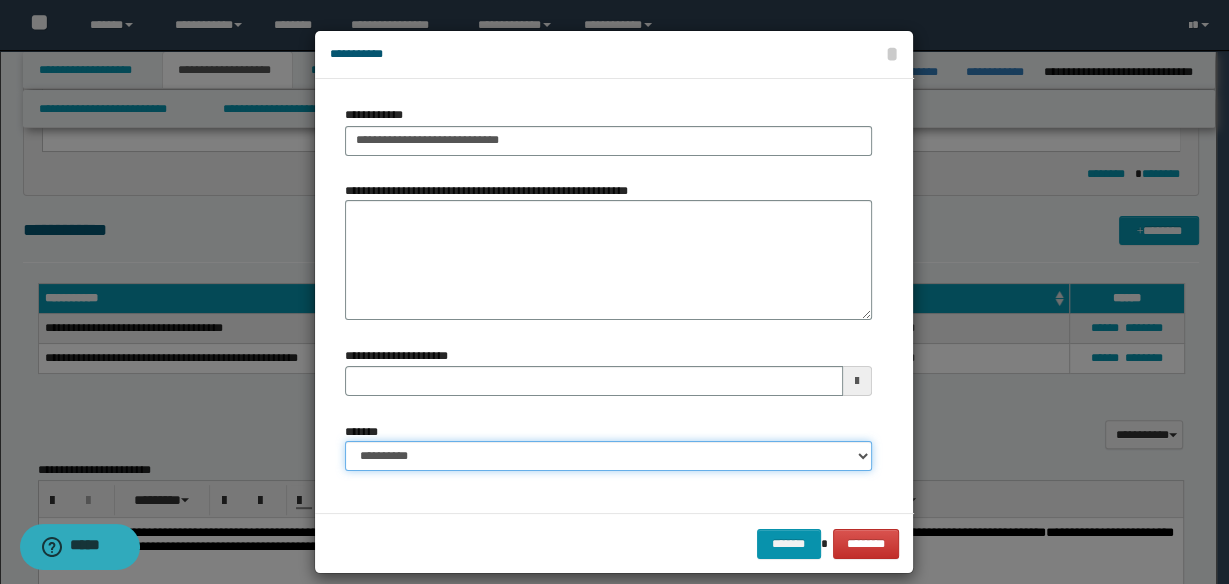 select on "*" 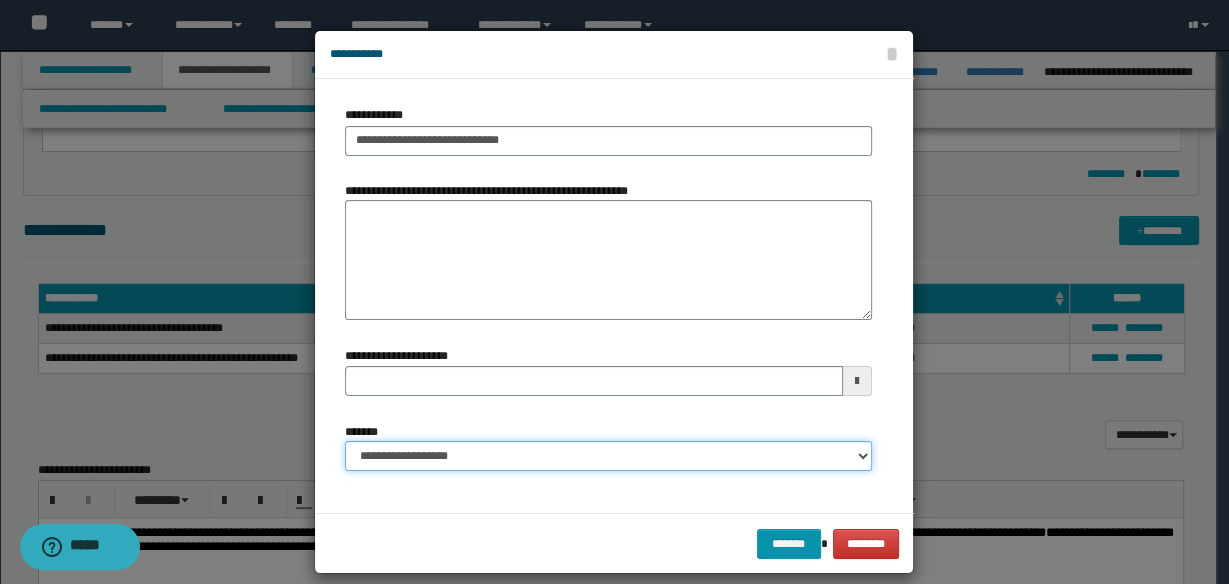 type 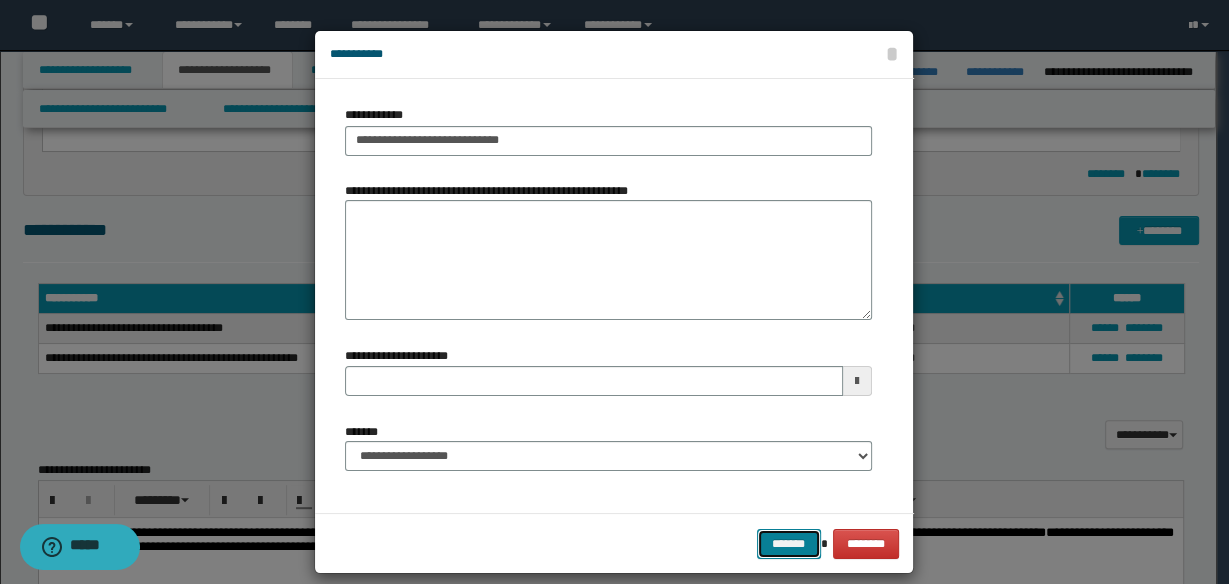click on "*******" at bounding box center (789, 543) 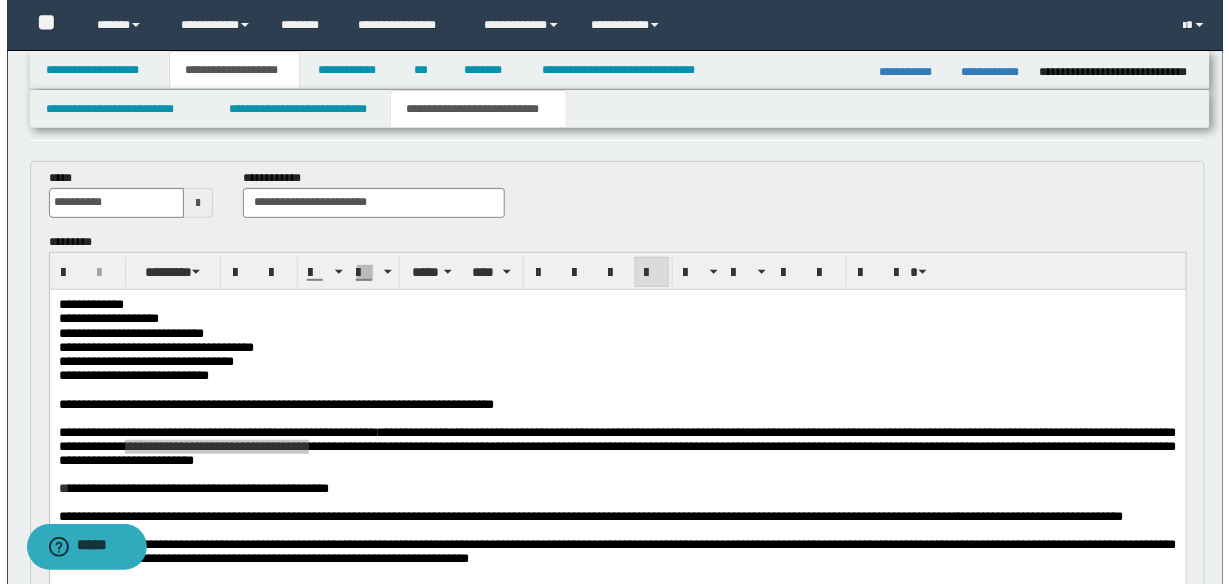 scroll, scrollTop: 0, scrollLeft: 0, axis: both 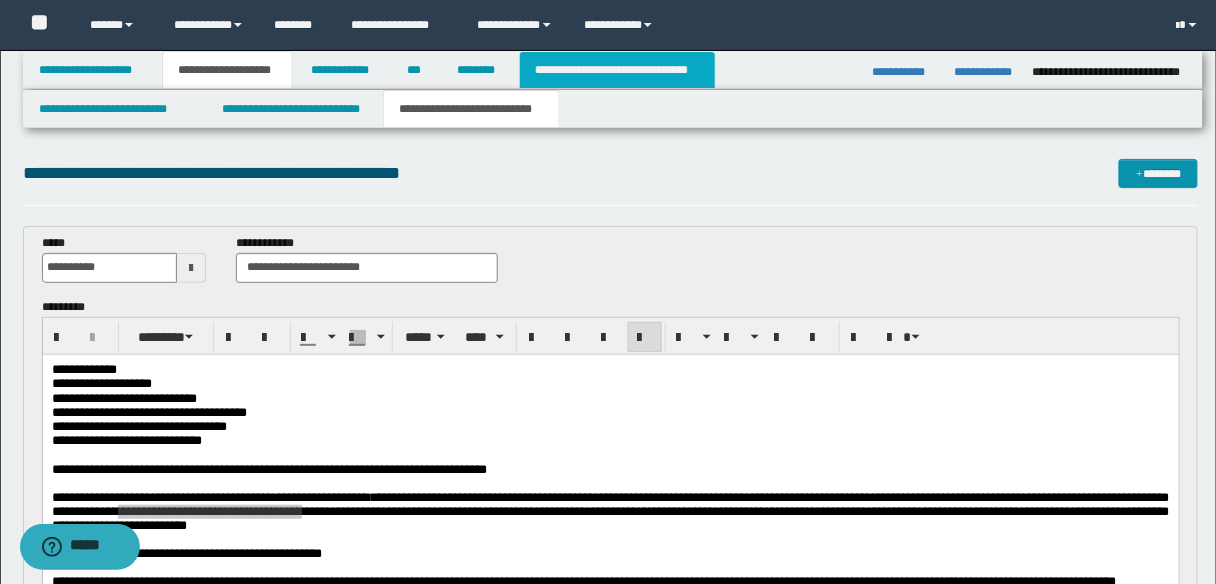 click on "**********" at bounding box center (617, 70) 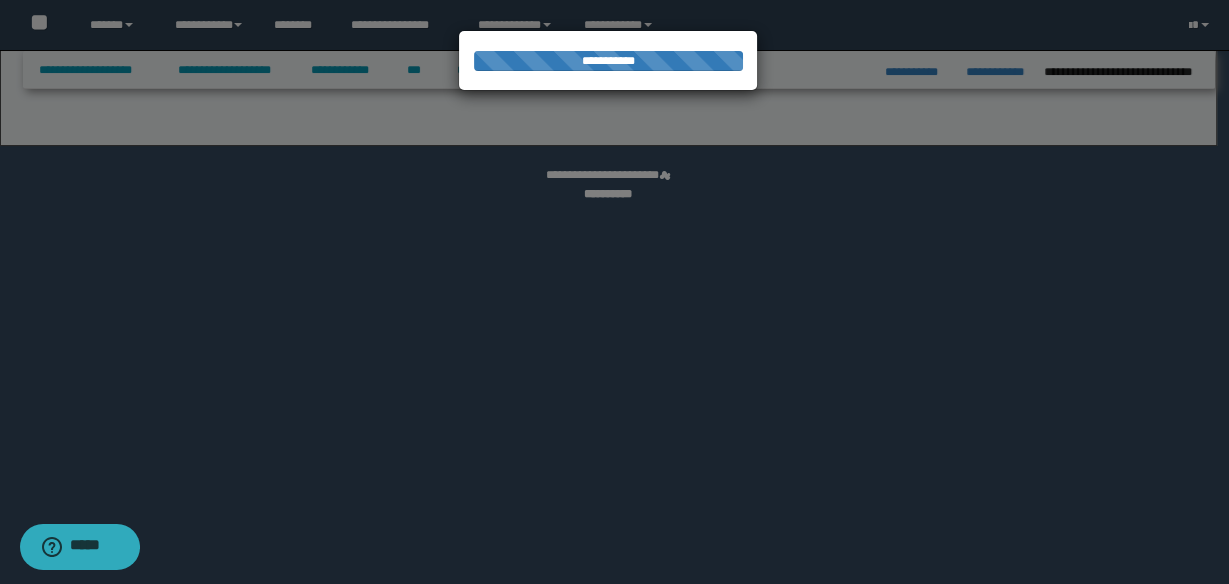 select on "*" 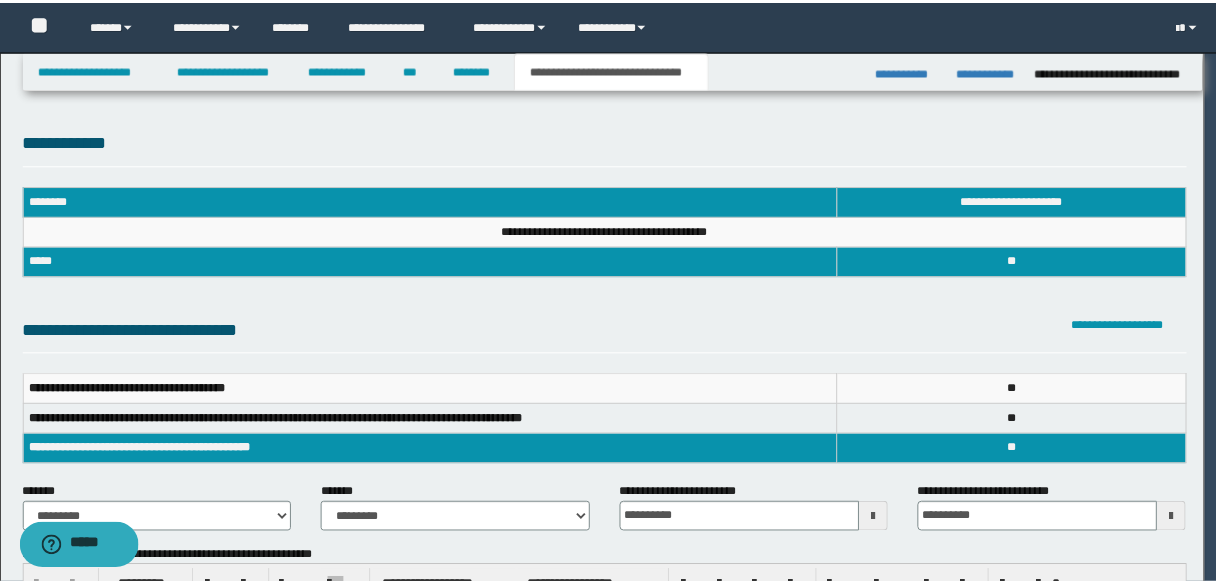 scroll, scrollTop: 0, scrollLeft: 0, axis: both 